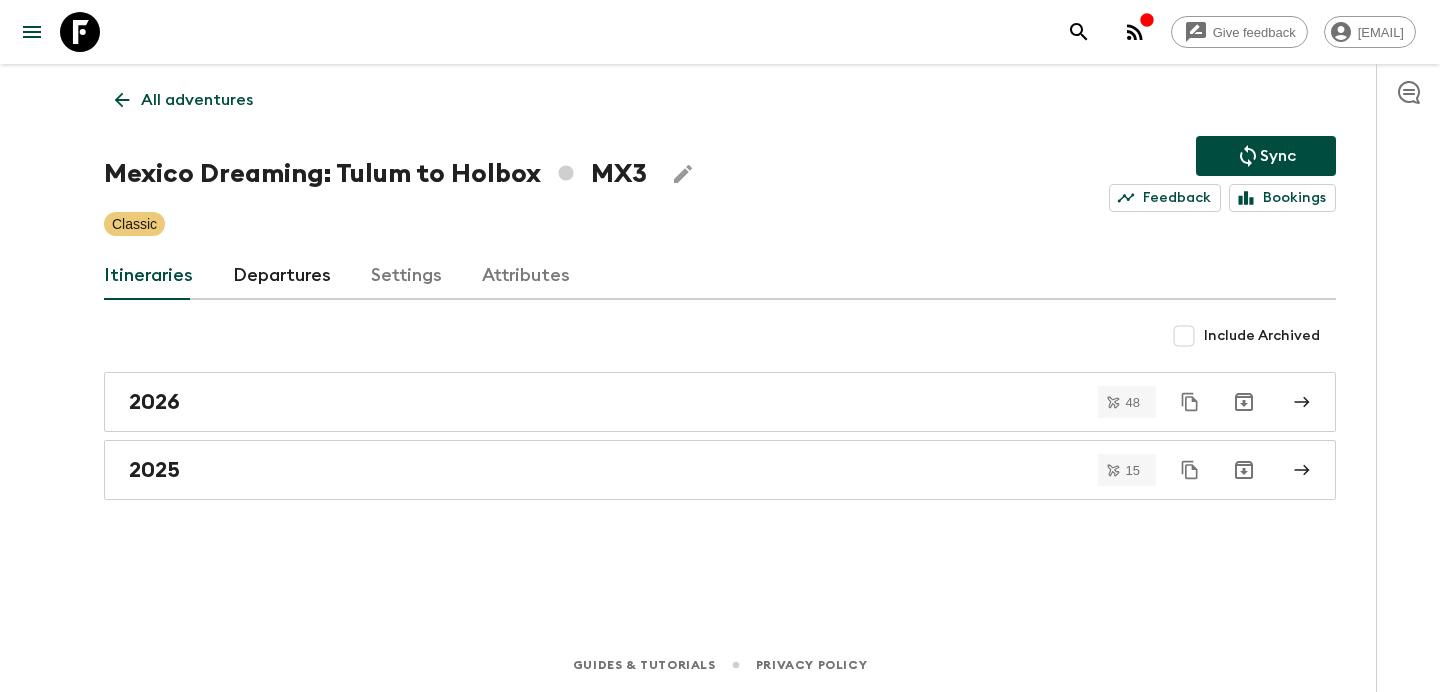 scroll, scrollTop: 0, scrollLeft: 0, axis: both 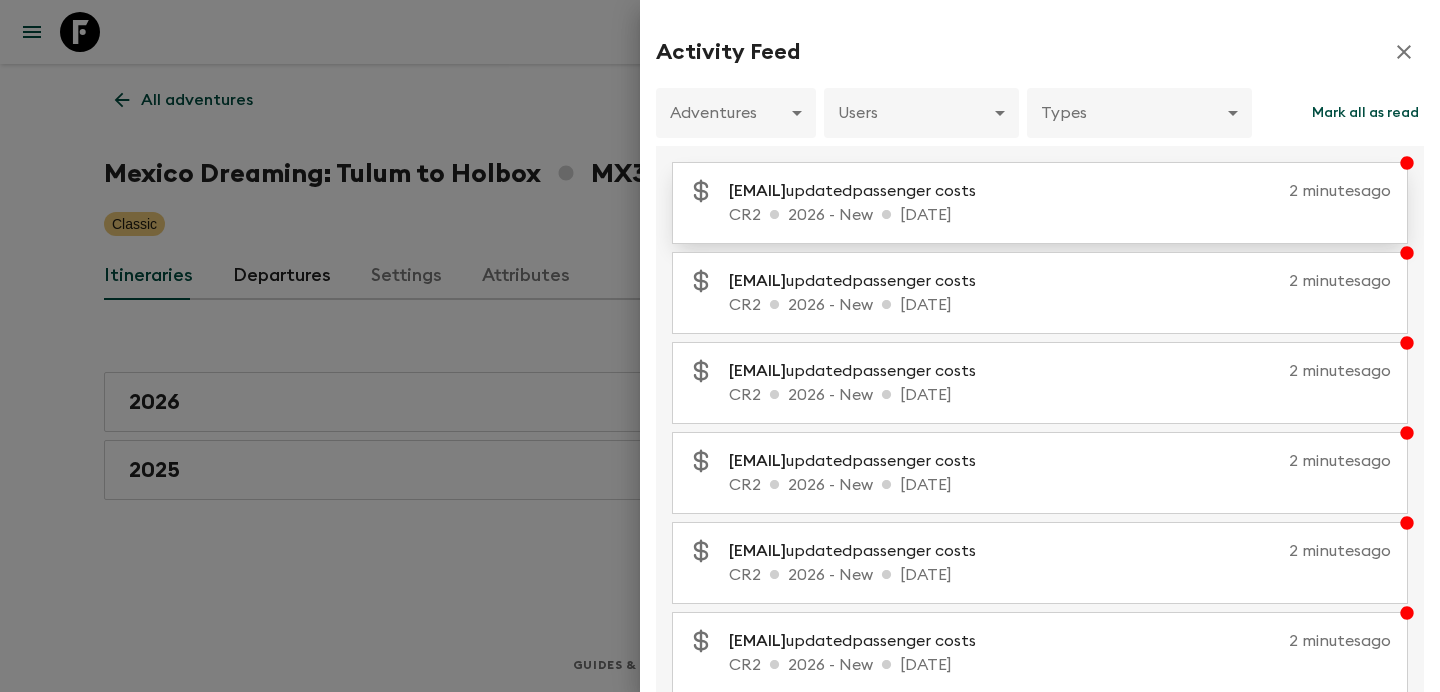 click on "[EMAIL] updated passenger costs" at bounding box center (860, 191) 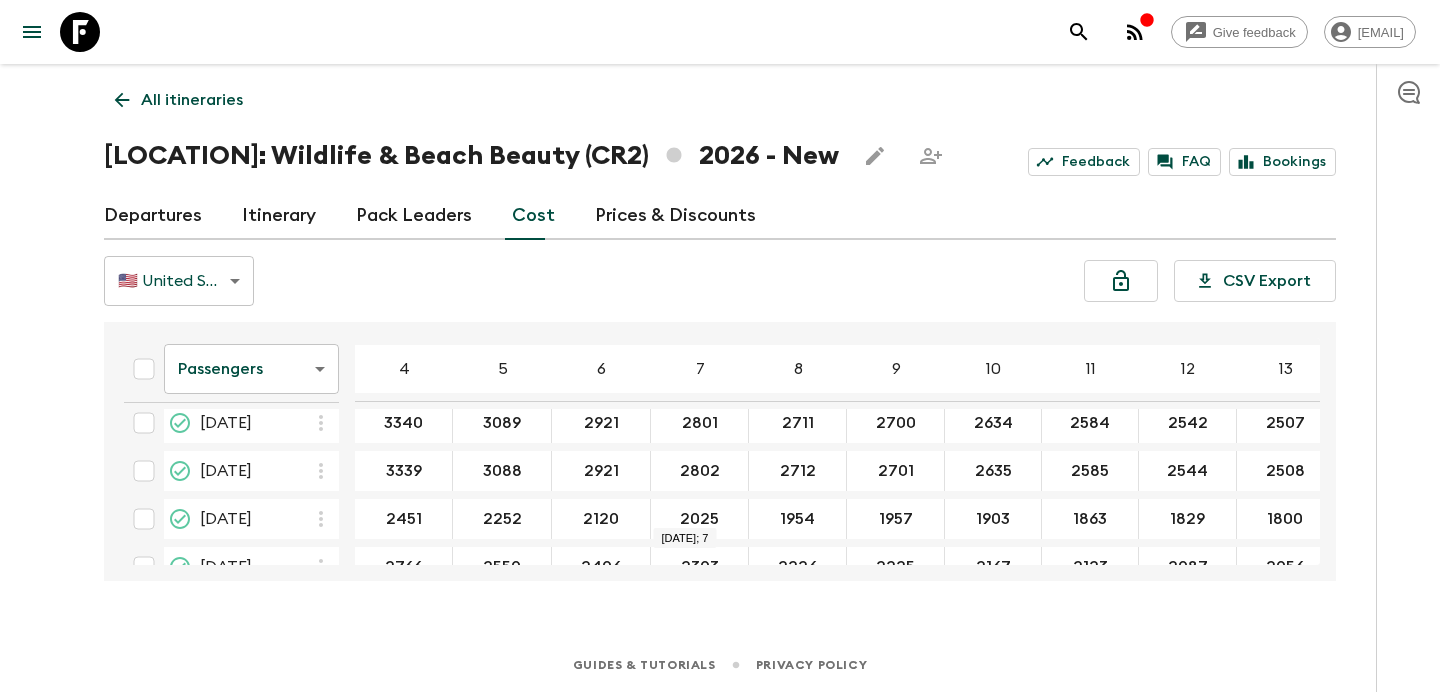 scroll, scrollTop: 0, scrollLeft: 0, axis: both 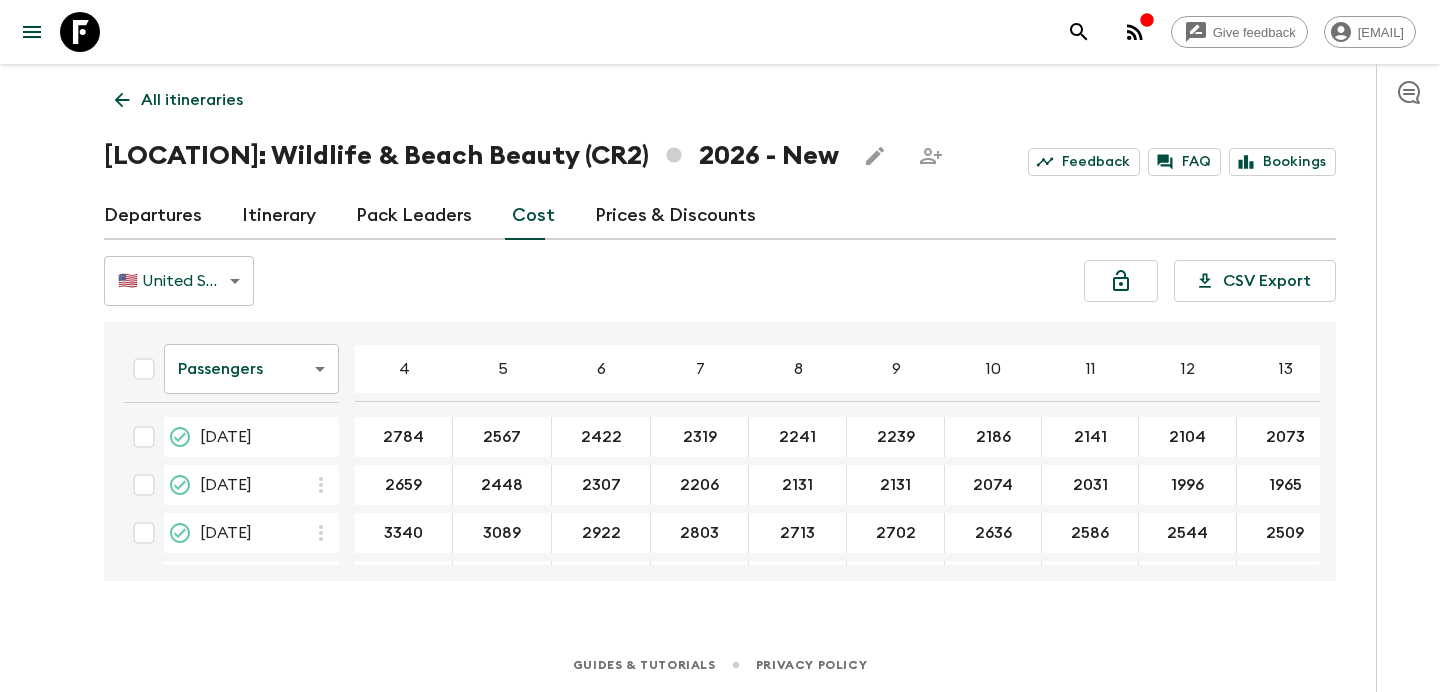 click on "All itineraries" at bounding box center [192, 100] 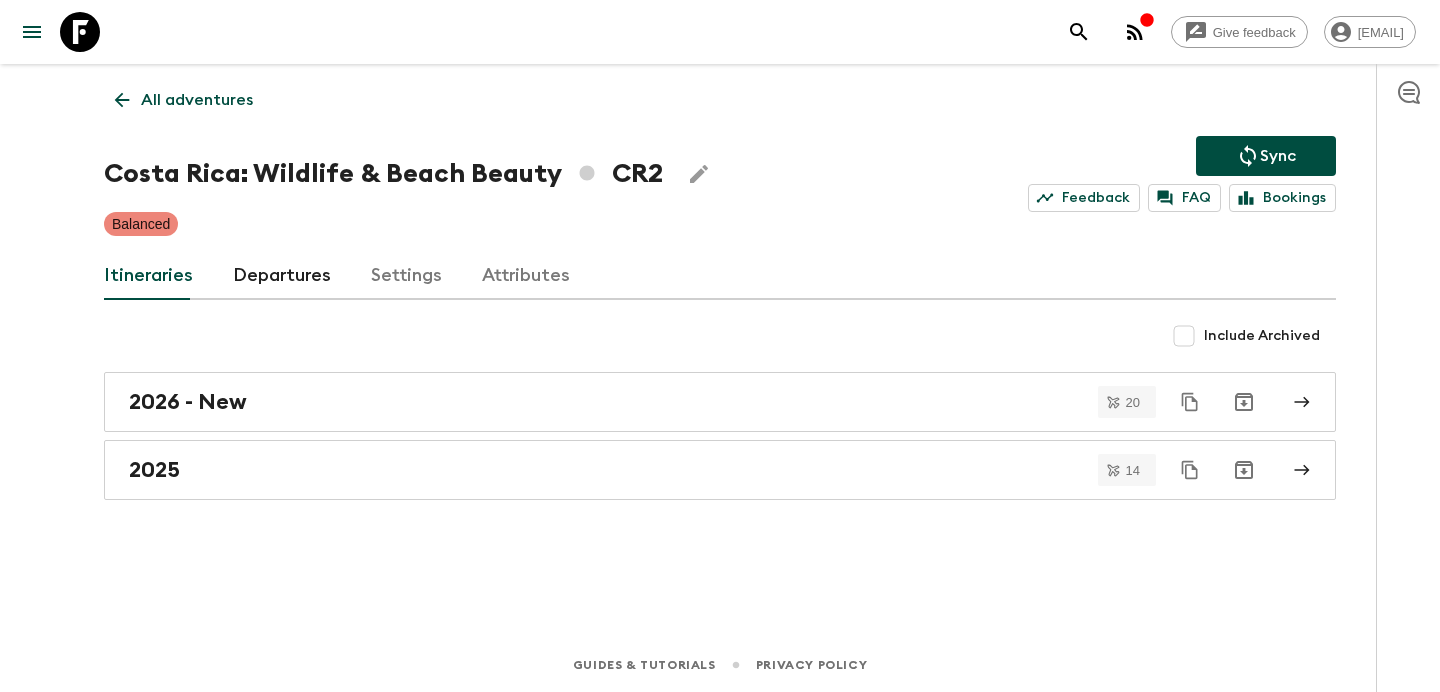 click on "2025" at bounding box center (701, 470) 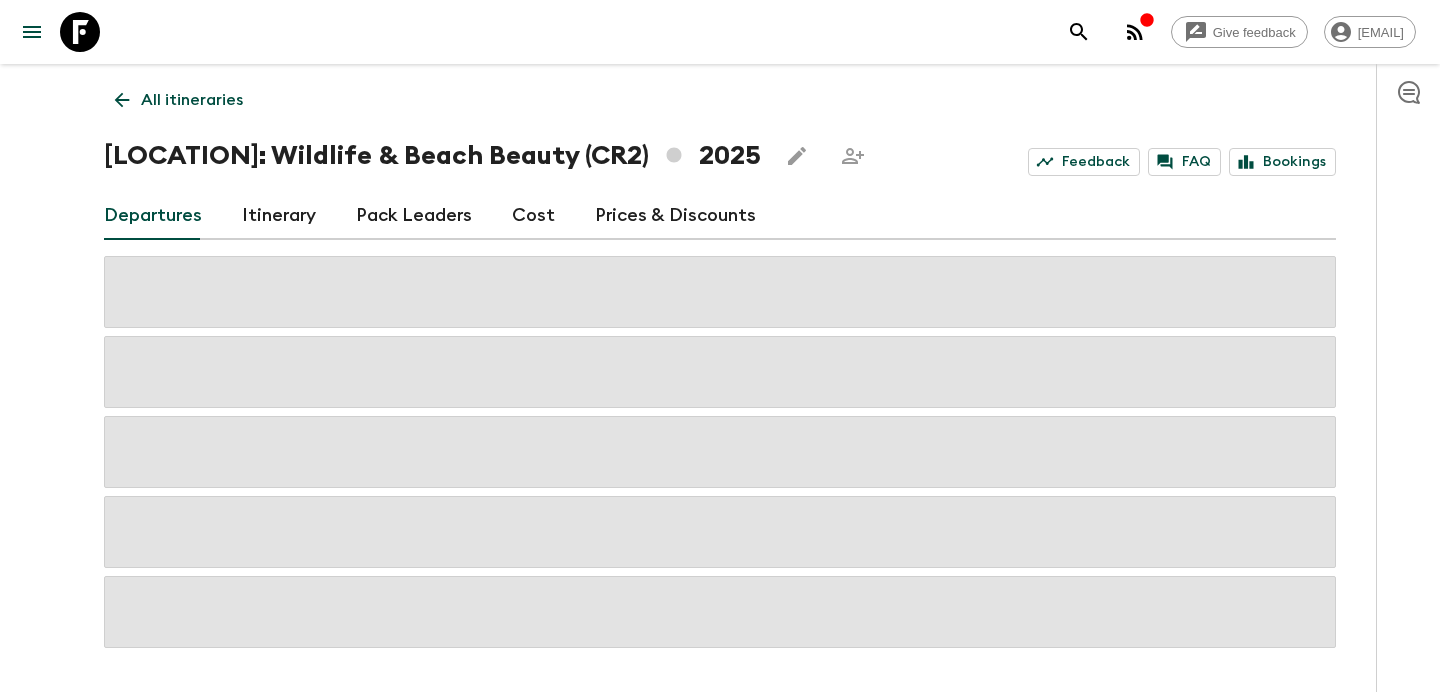click on "Cost" at bounding box center (533, 216) 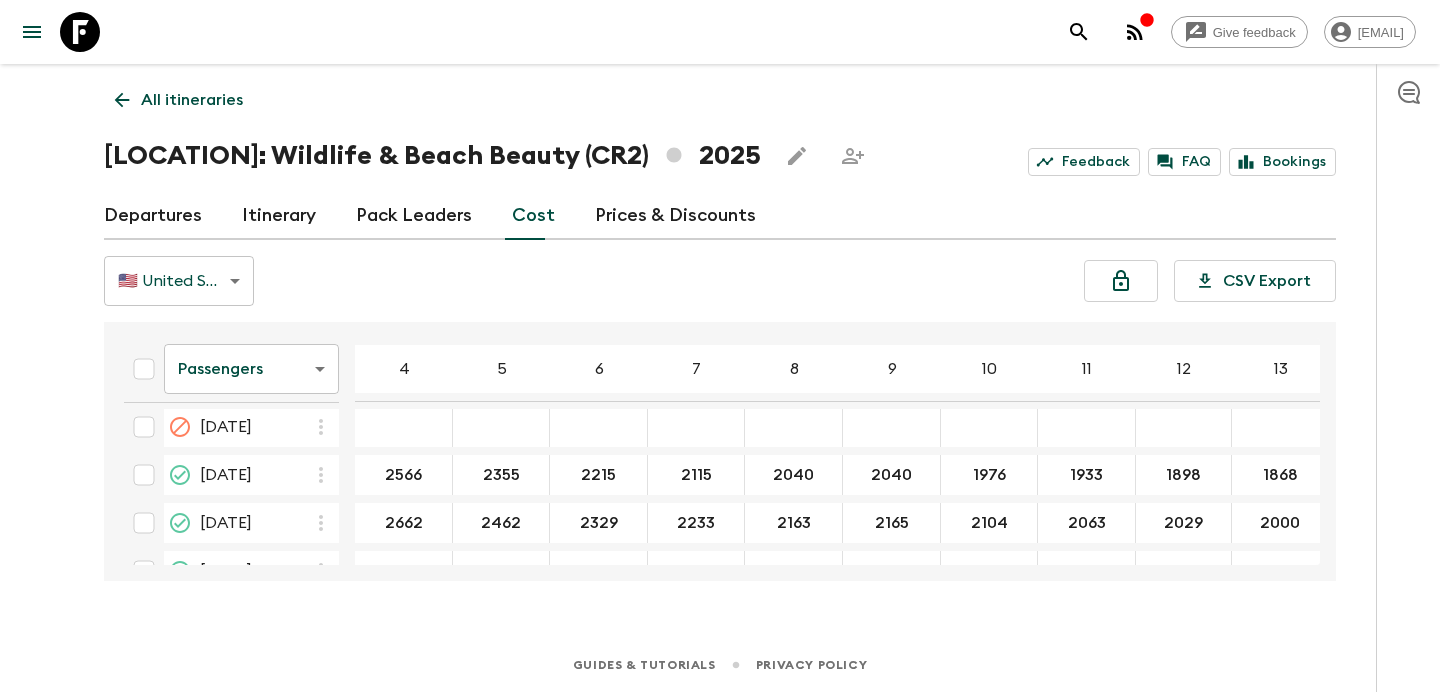 scroll, scrollTop: 1348, scrollLeft: 0, axis: vertical 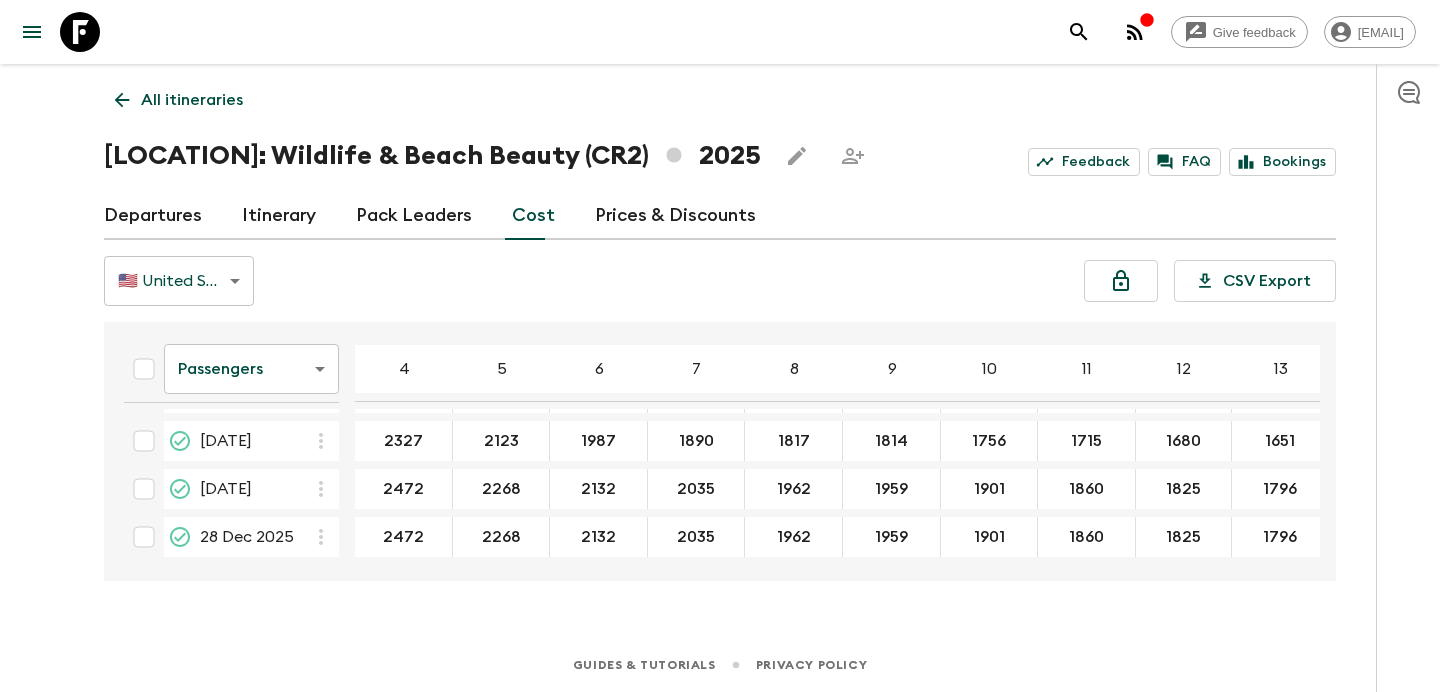 click on "All itineraries" at bounding box center (192, 100) 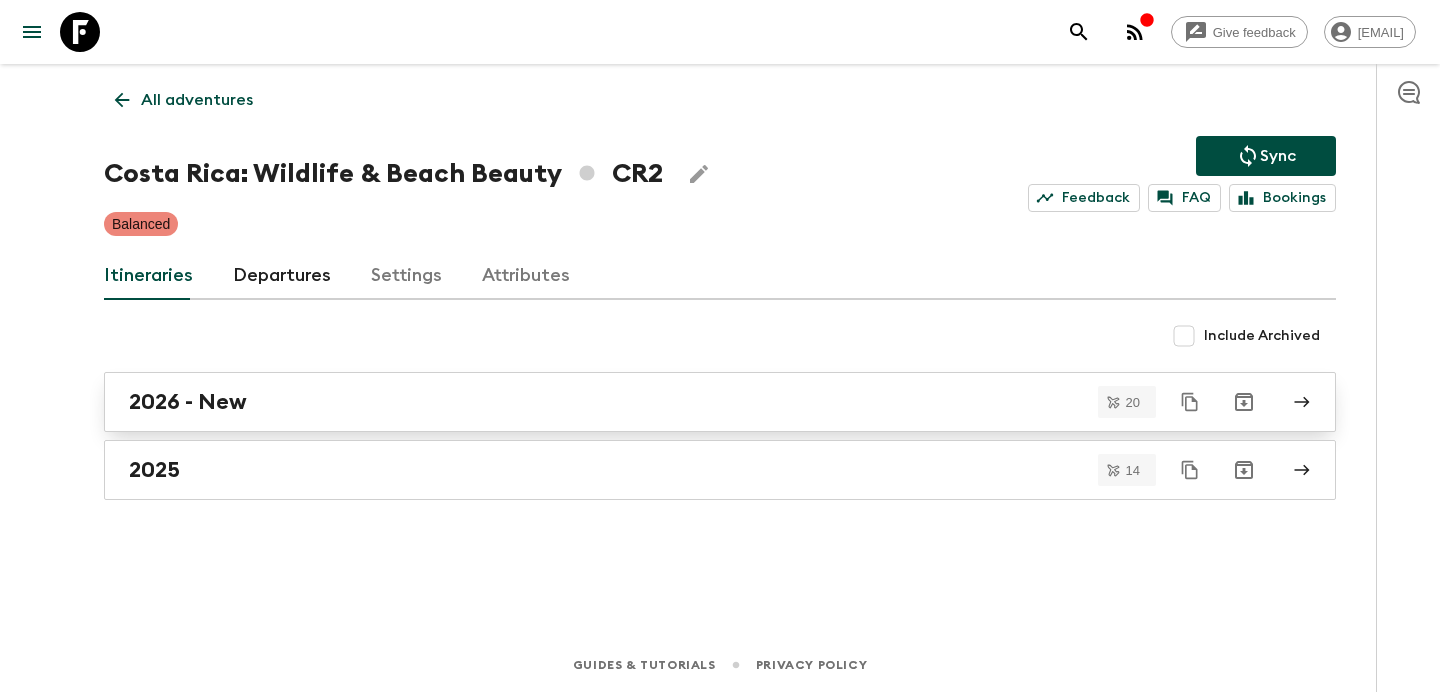 click on "2026 - New" at bounding box center [701, 402] 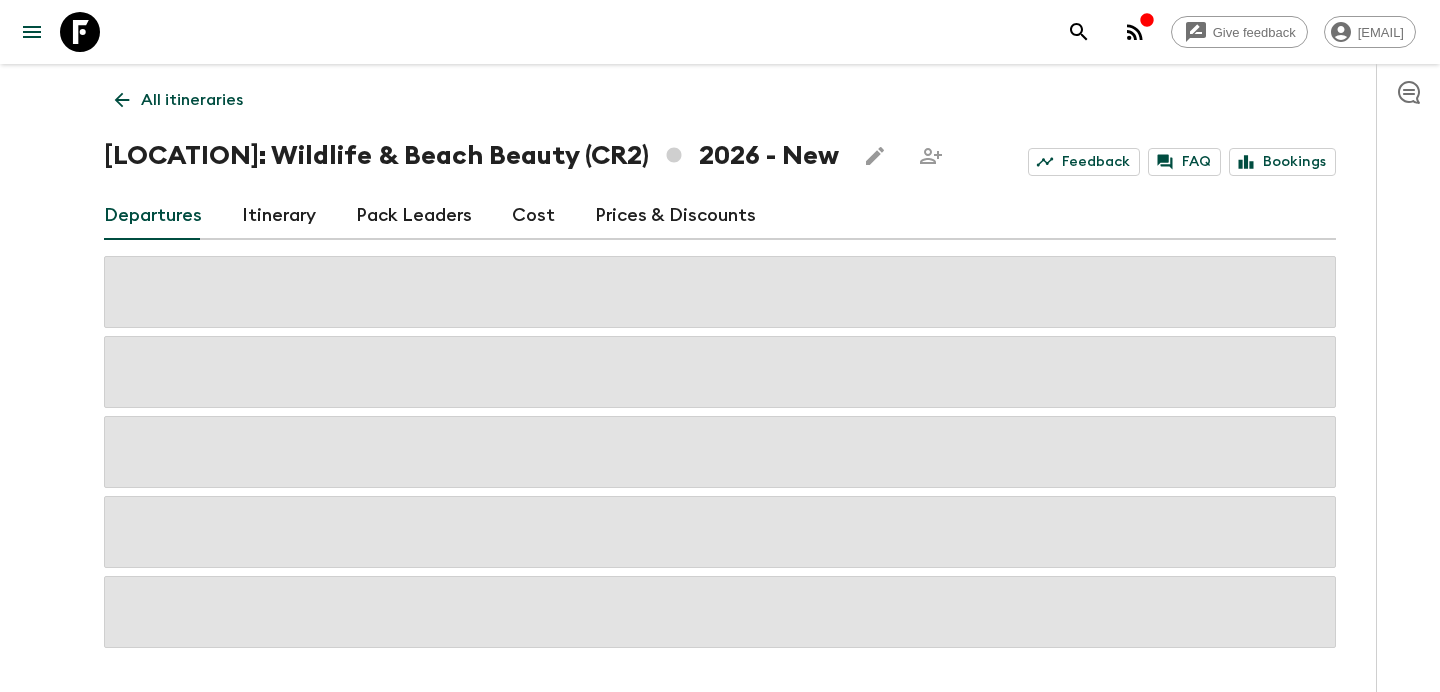 click on "Cost" at bounding box center [533, 216] 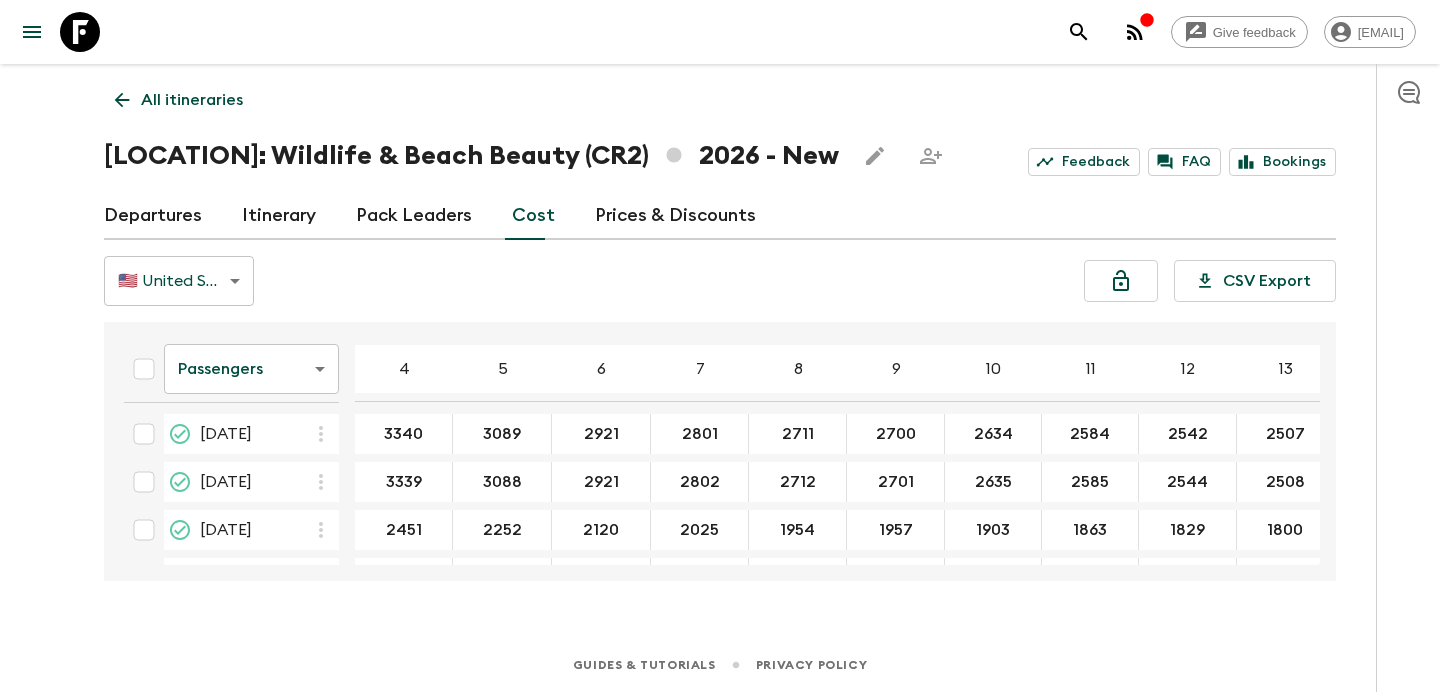 scroll, scrollTop: 0, scrollLeft: 0, axis: both 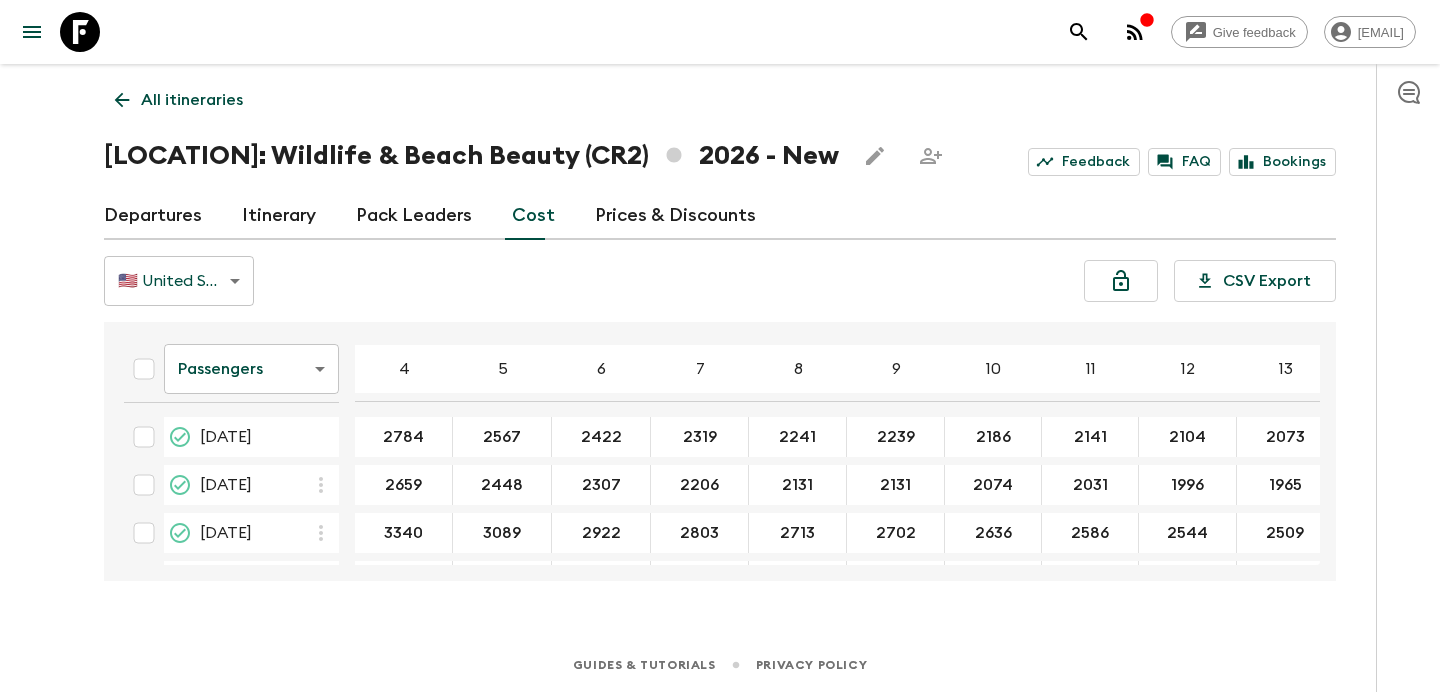 click on "All itineraries" at bounding box center (192, 100) 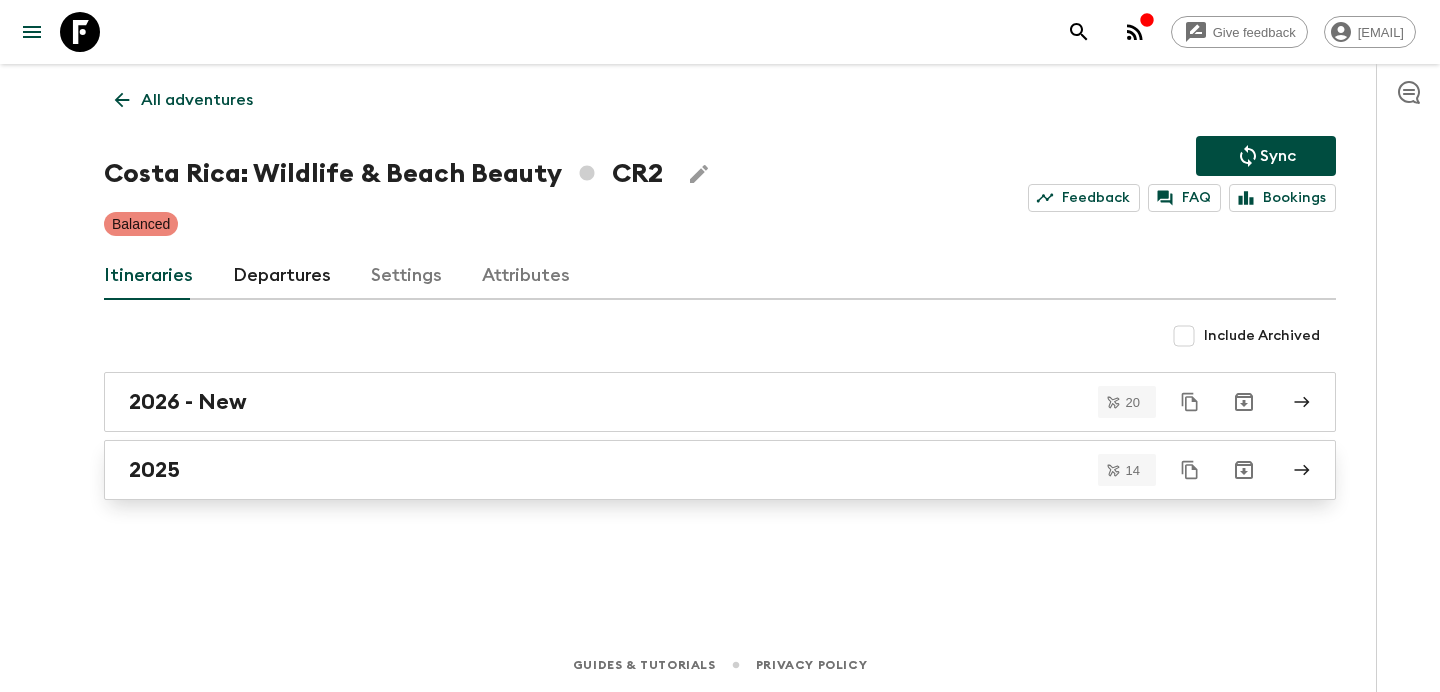 click on "2025" at bounding box center [701, 470] 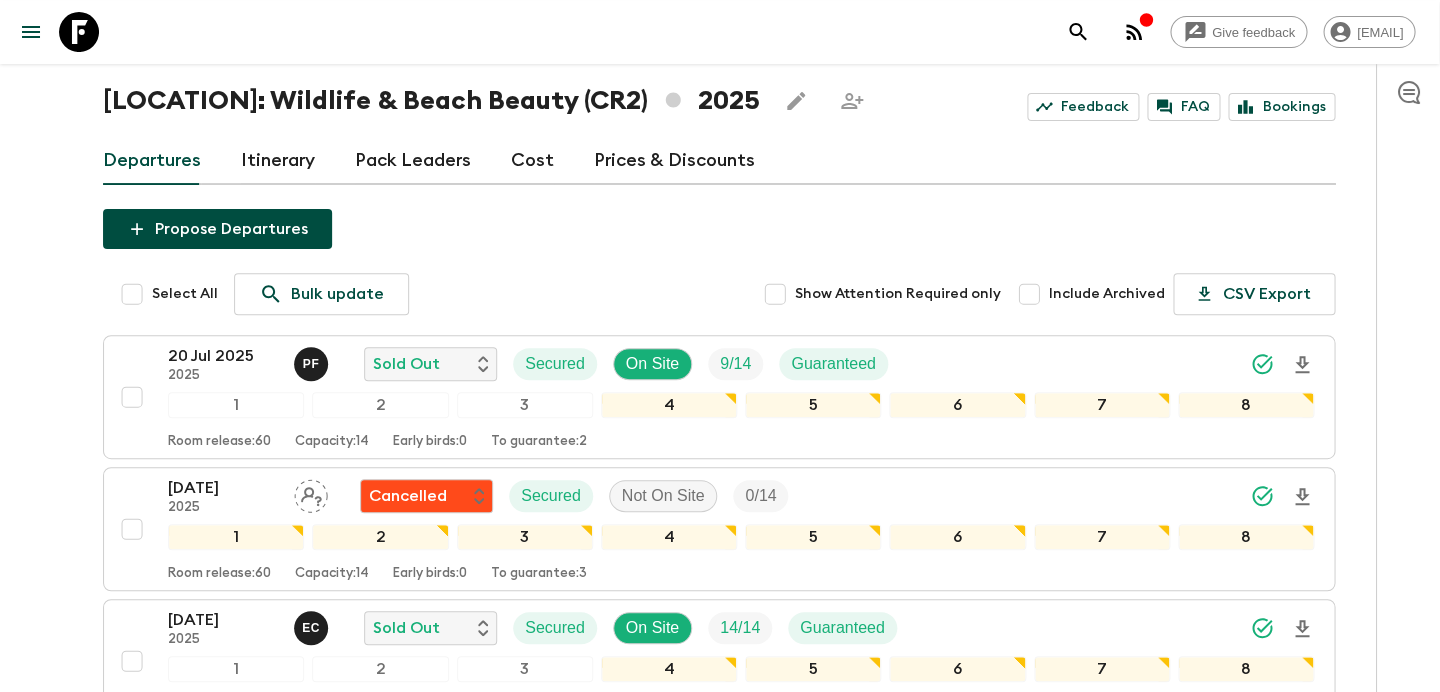 scroll, scrollTop: 55, scrollLeft: 0, axis: vertical 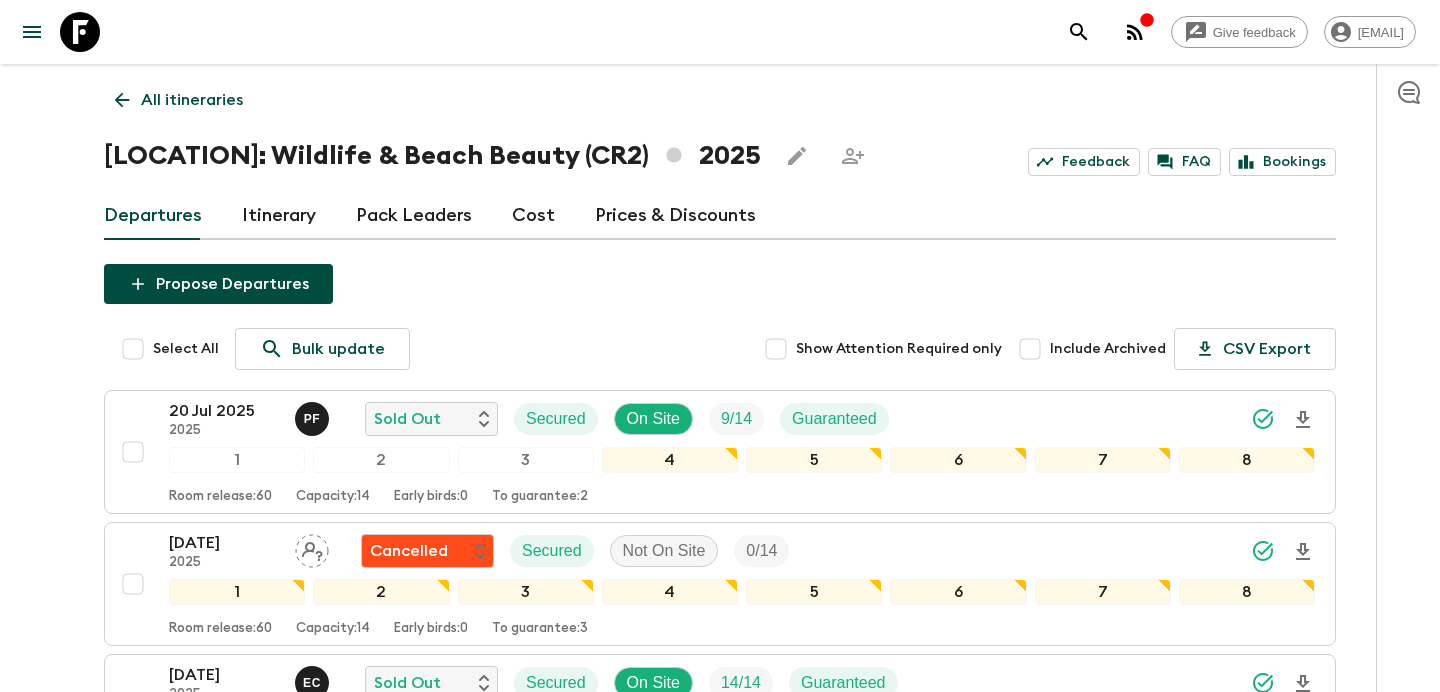 click on "Include Archived" at bounding box center (1030, 349) 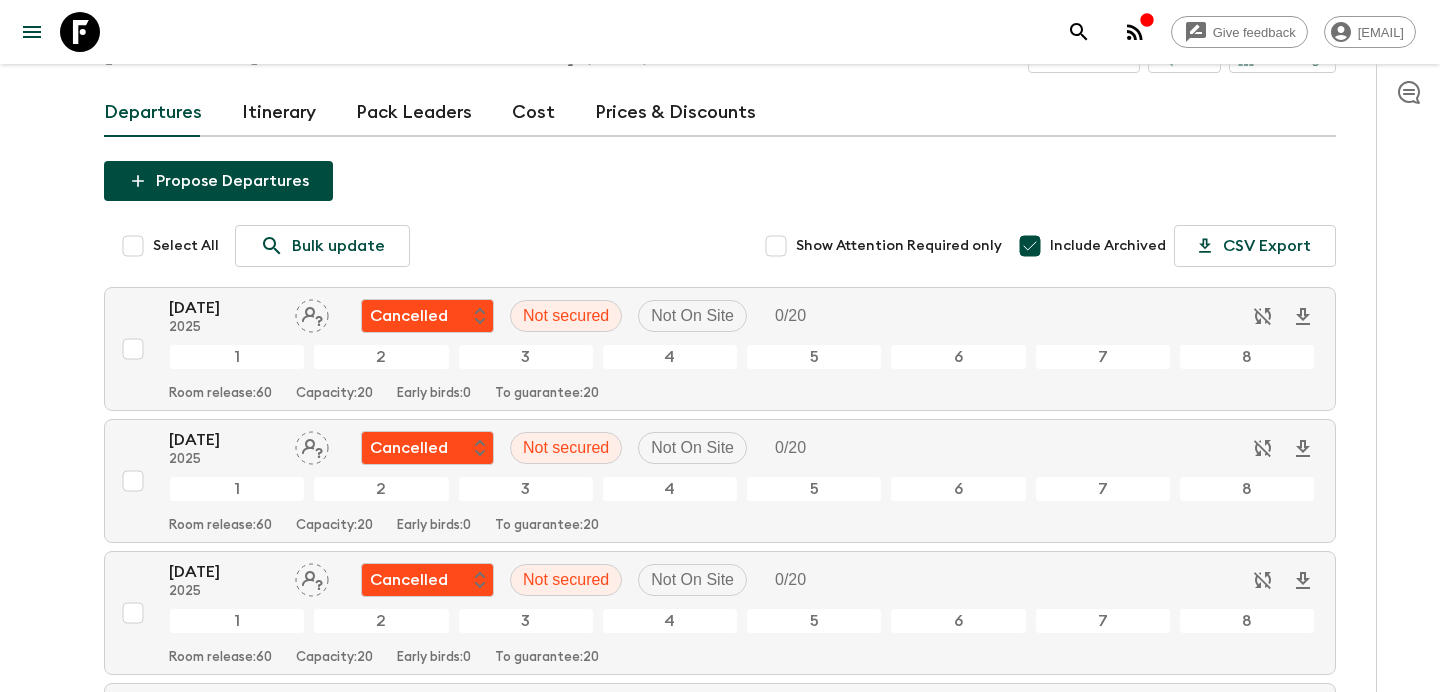 scroll, scrollTop: 81, scrollLeft: 0, axis: vertical 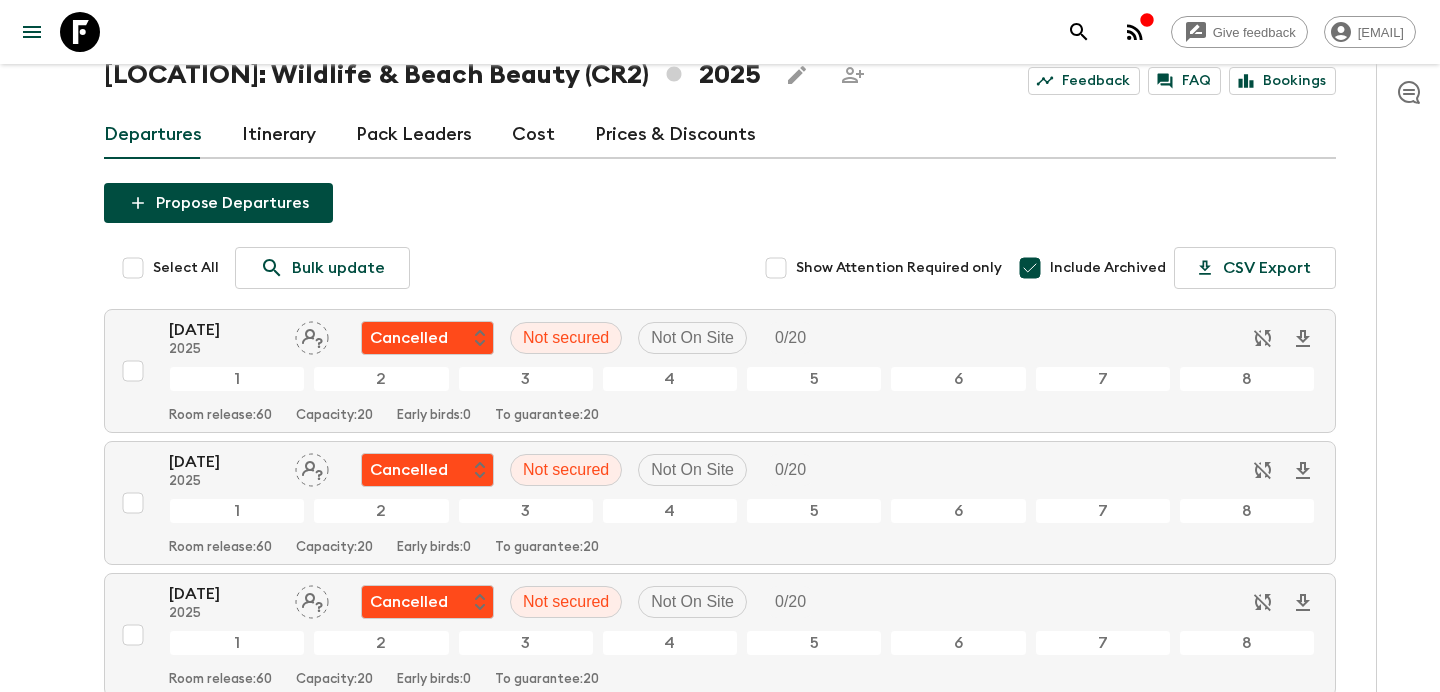 click on "Select All" at bounding box center [133, 268] 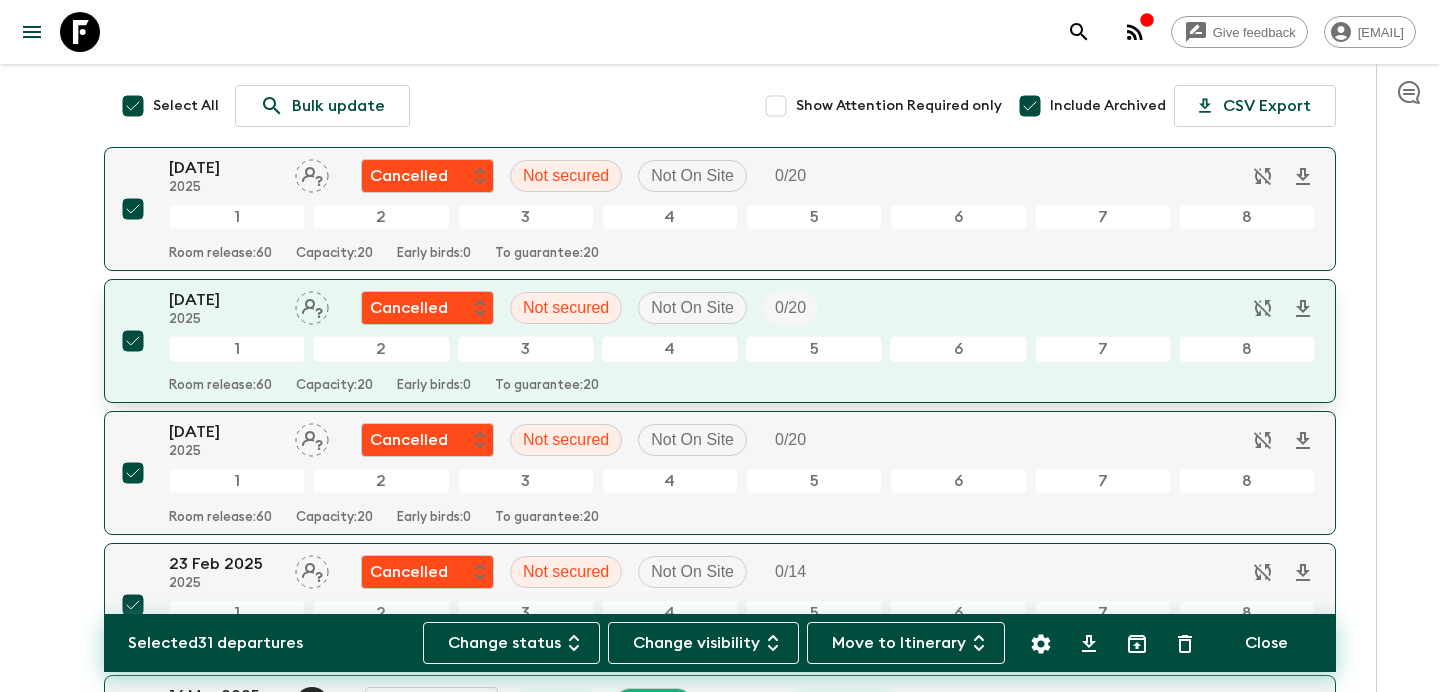 scroll, scrollTop: 258, scrollLeft: 0, axis: vertical 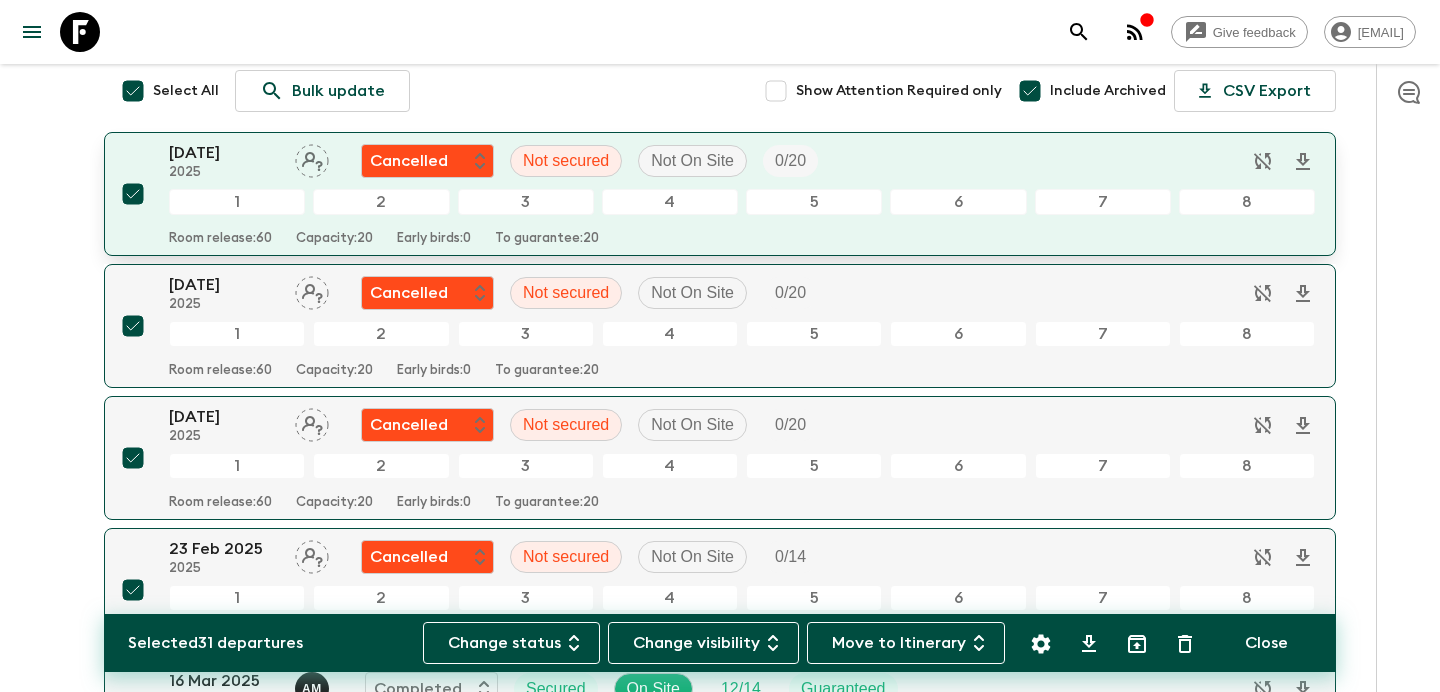 click at bounding box center [133, 194] 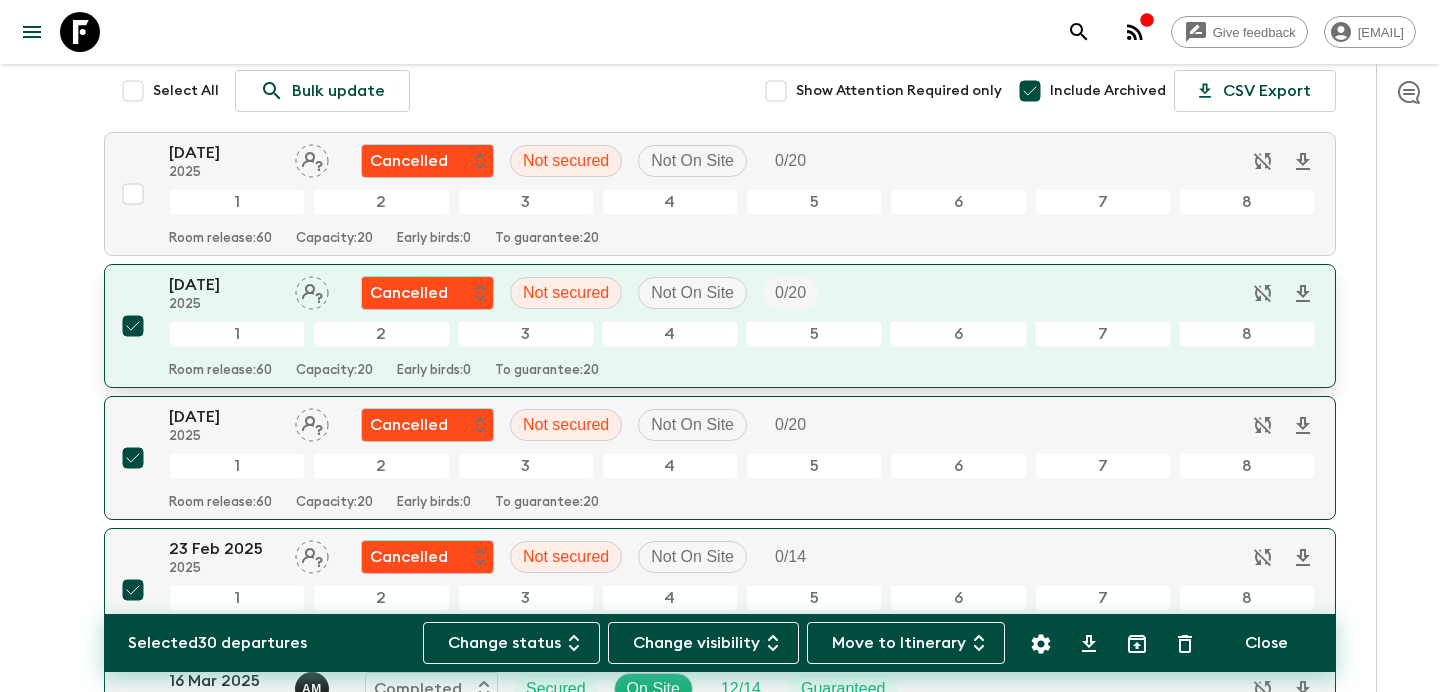 click at bounding box center (133, 326) 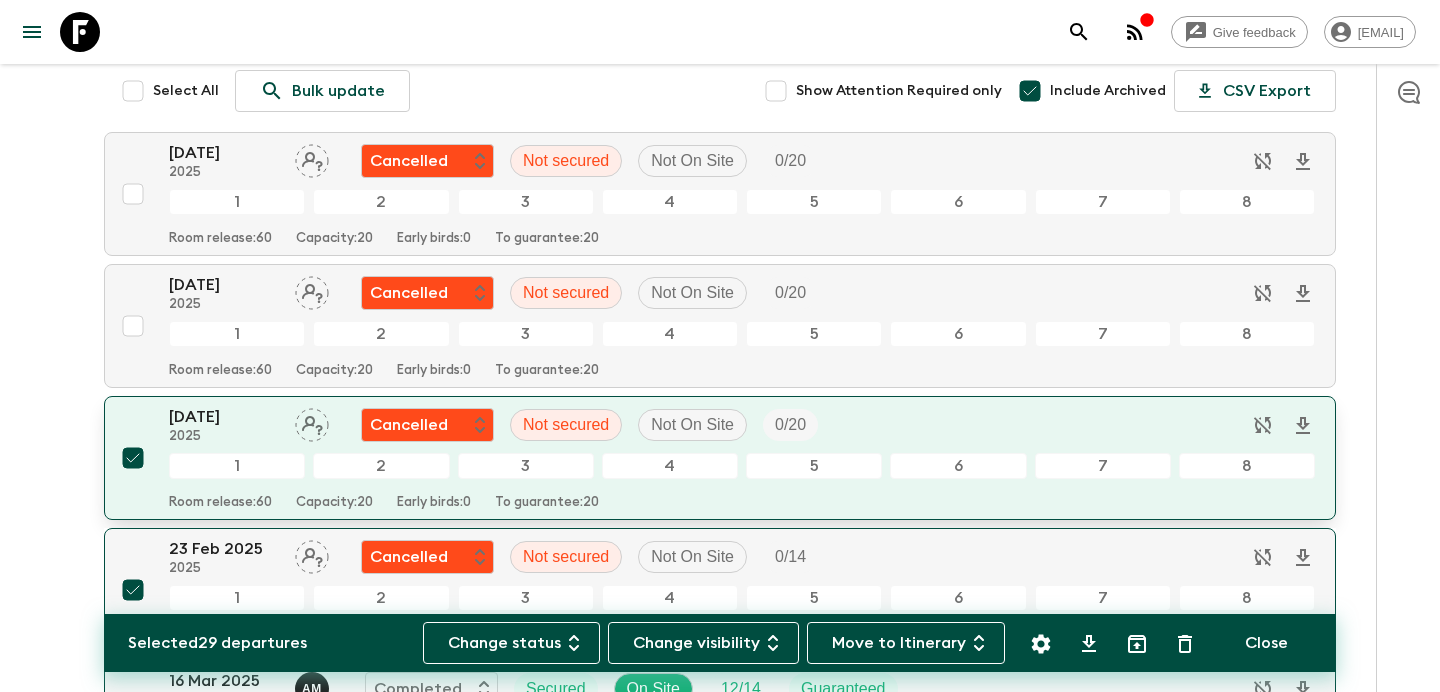 click at bounding box center [133, 458] 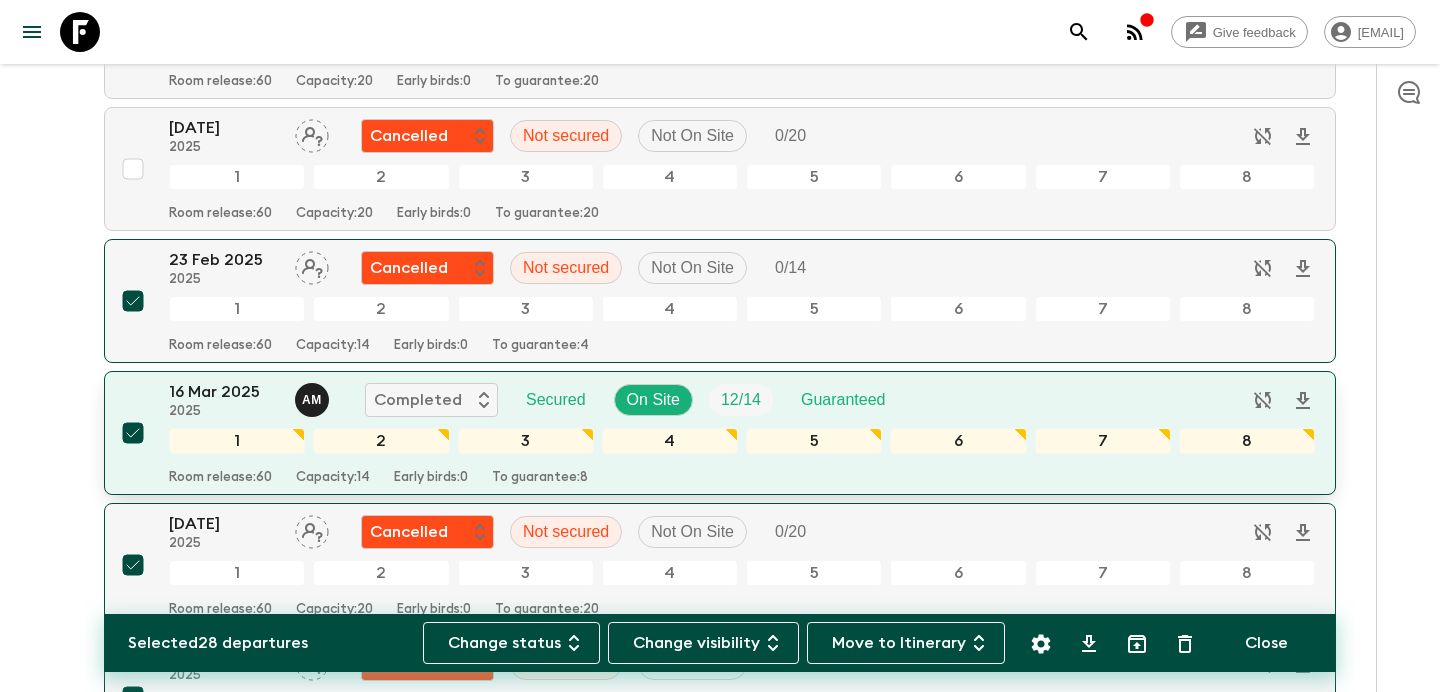 scroll, scrollTop: 557, scrollLeft: 0, axis: vertical 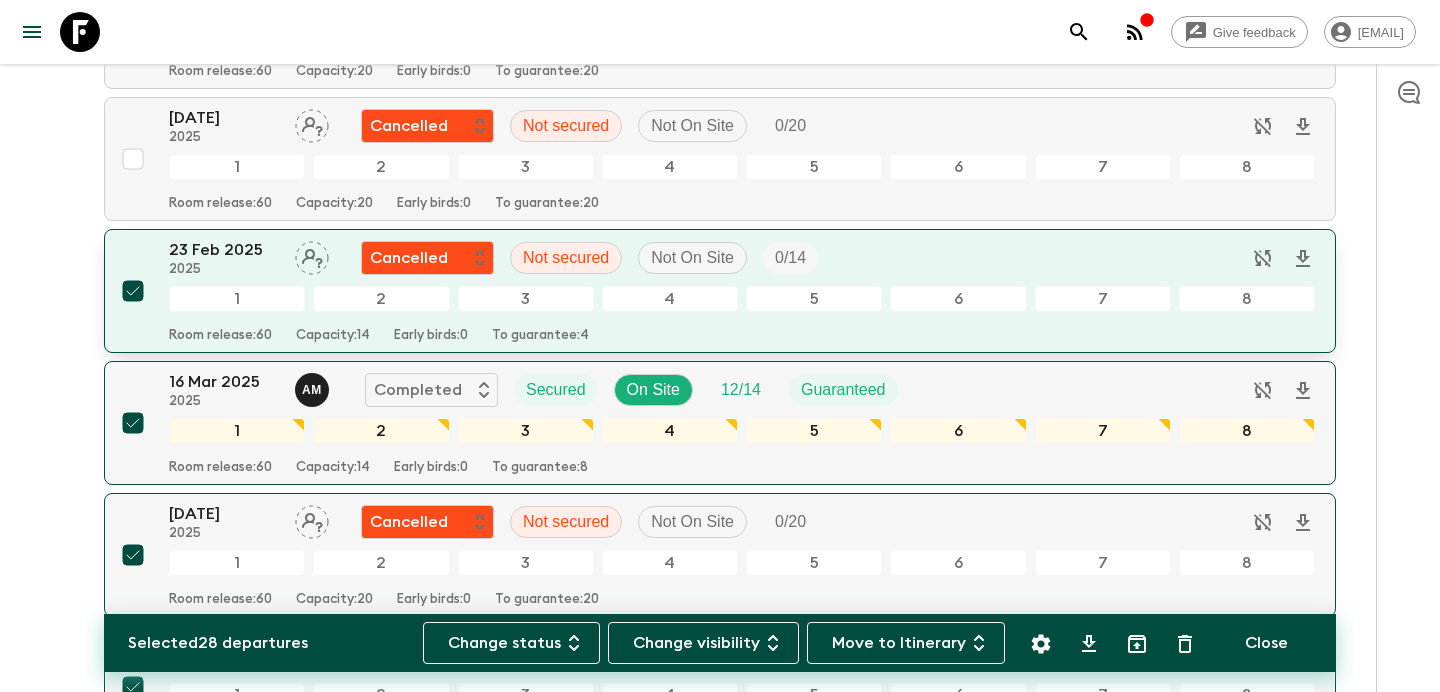 click at bounding box center (133, 291) 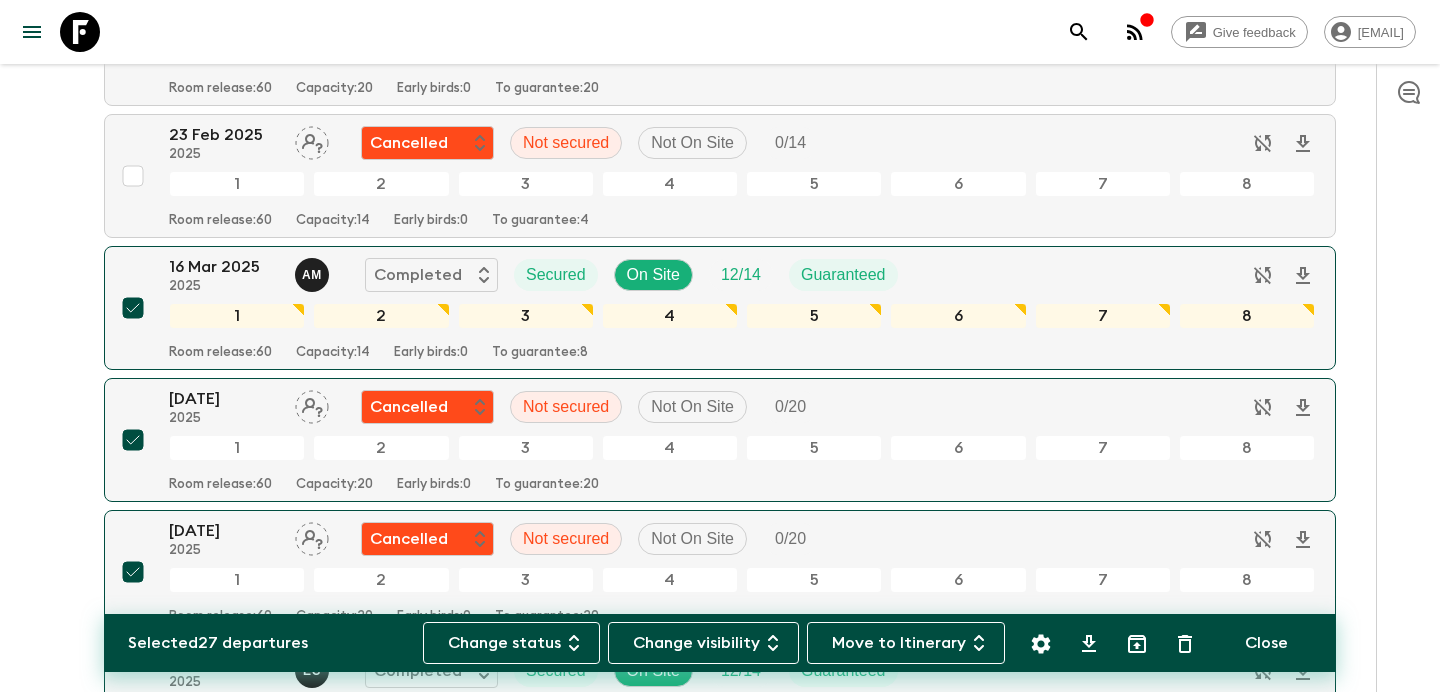 scroll, scrollTop: 677, scrollLeft: 0, axis: vertical 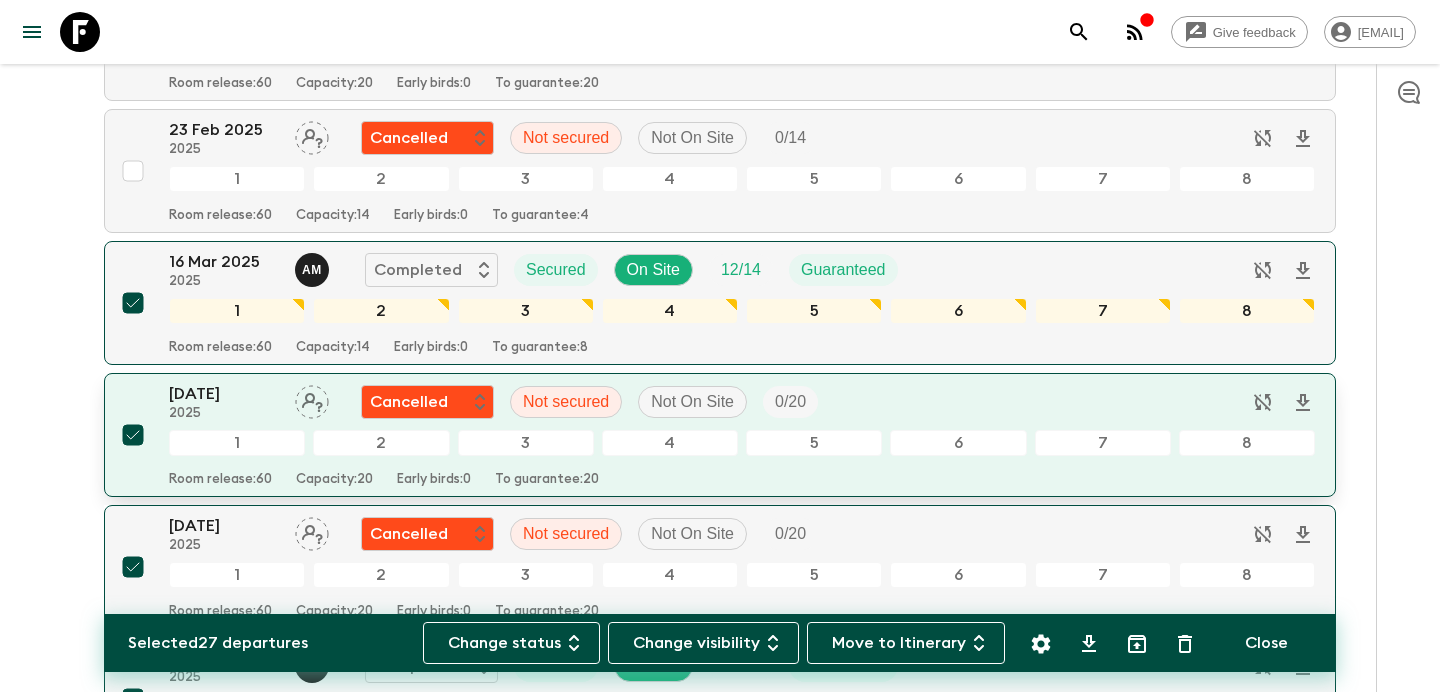 click at bounding box center (133, 435) 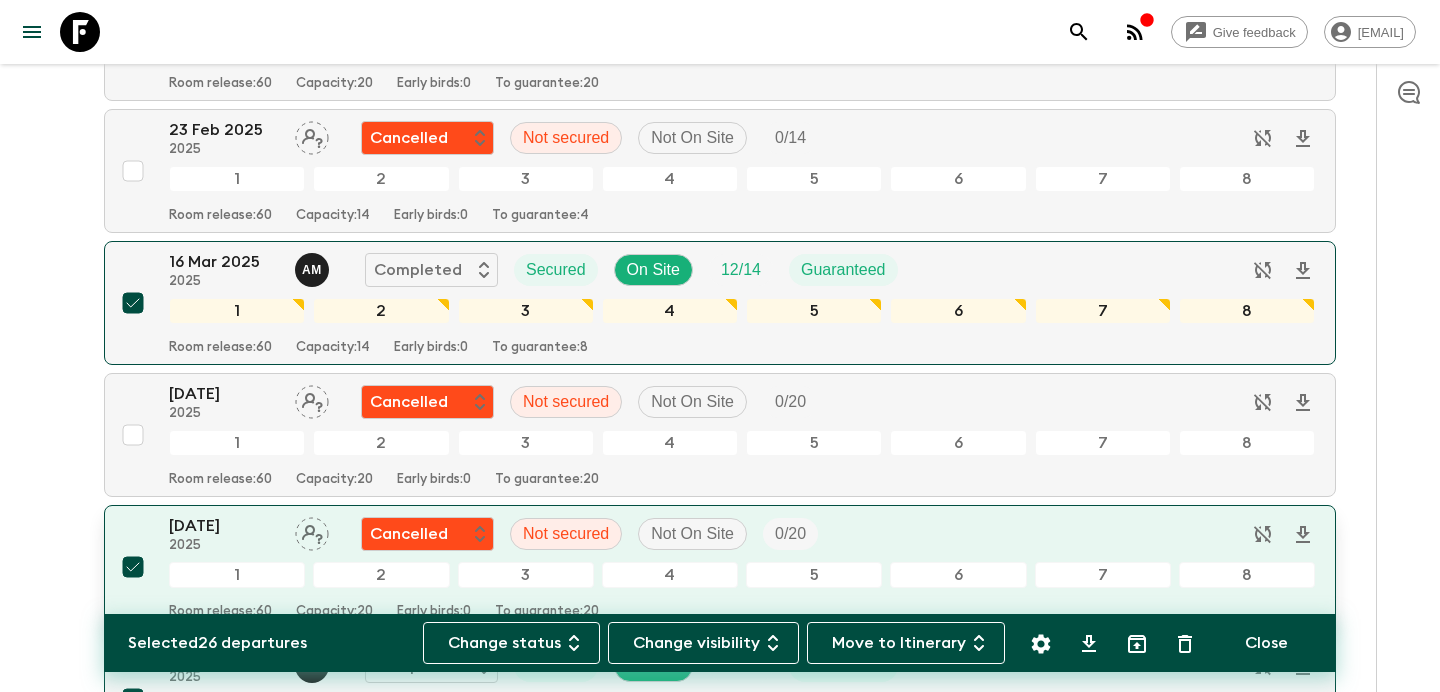 click at bounding box center [133, 567] 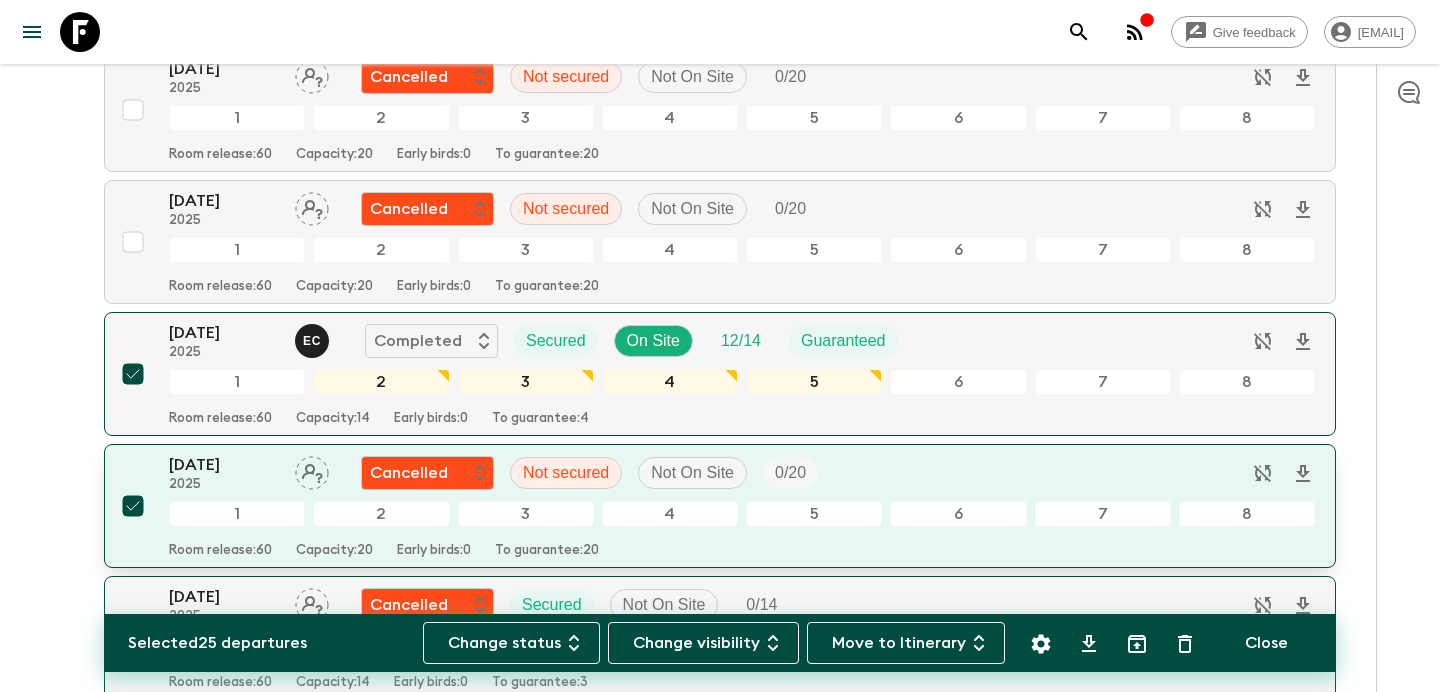 scroll, scrollTop: 1004, scrollLeft: 0, axis: vertical 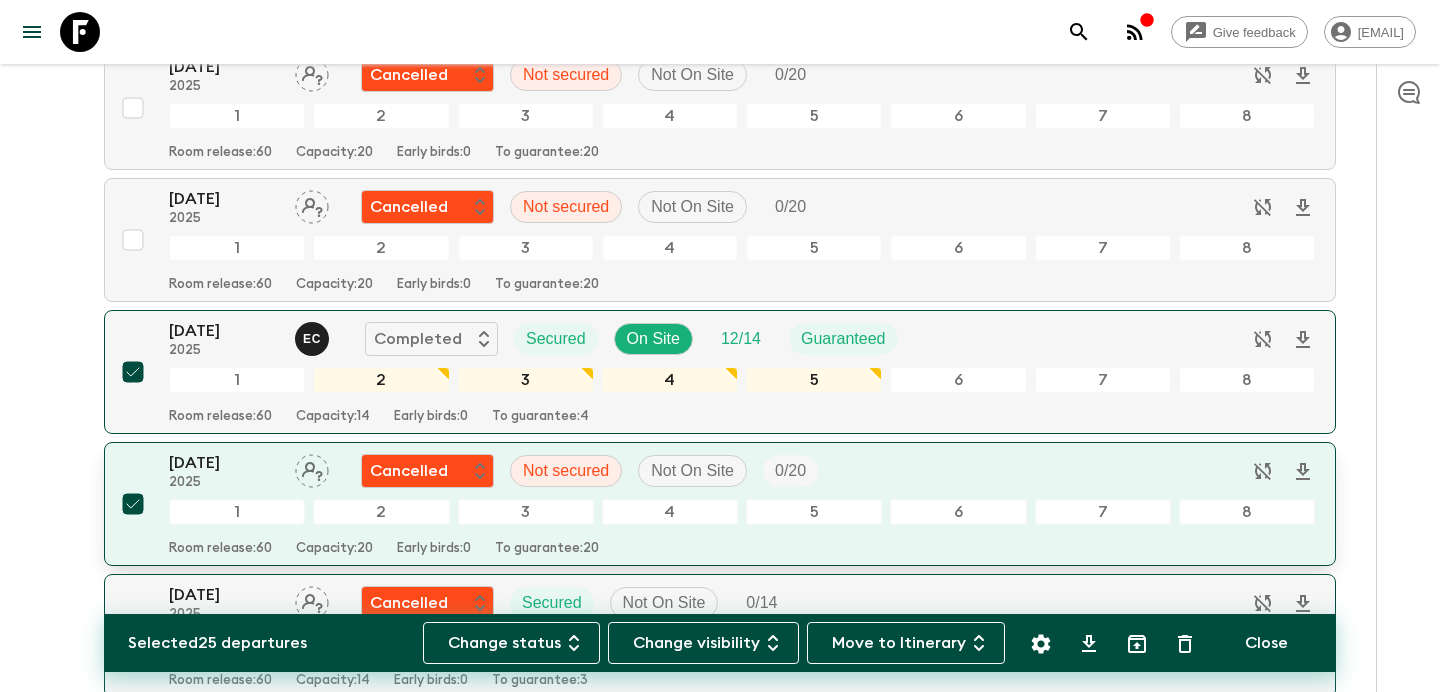 click at bounding box center [133, 504] 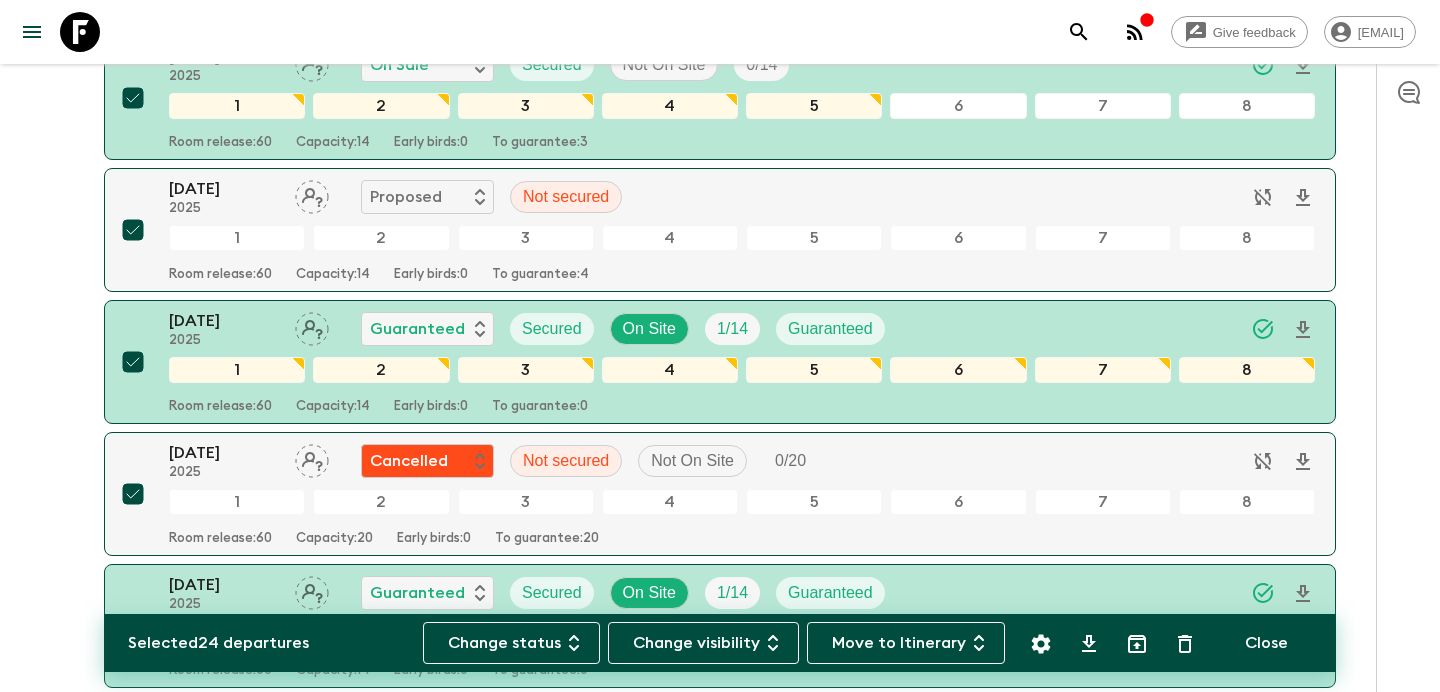 scroll, scrollTop: 2995, scrollLeft: 0, axis: vertical 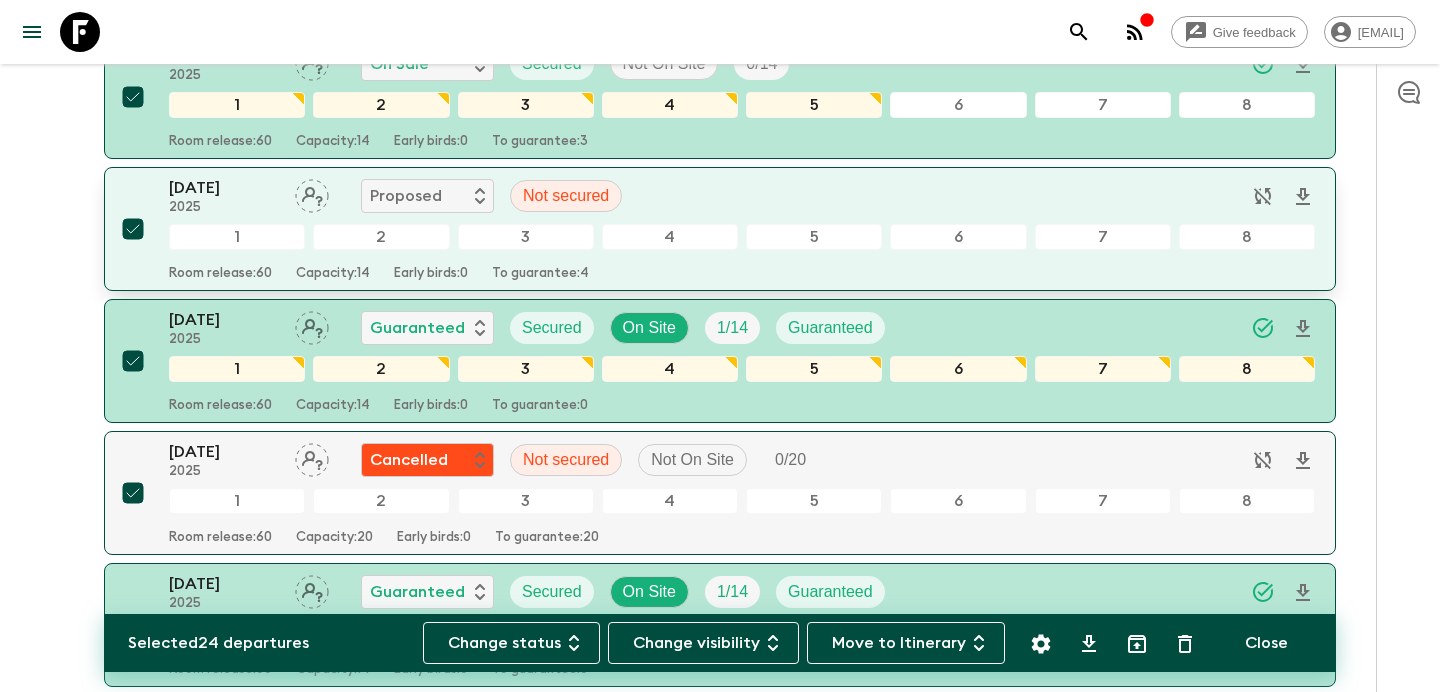 click at bounding box center (133, 229) 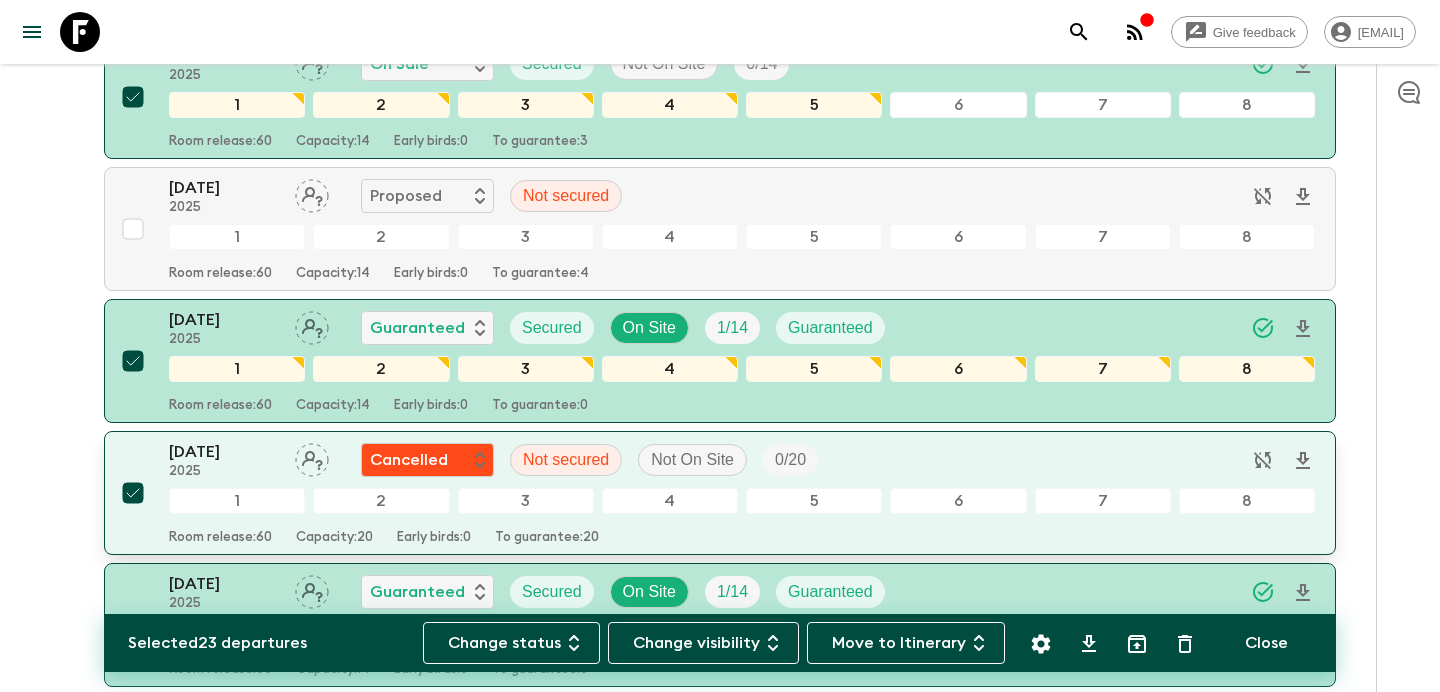 checkbox on "false" 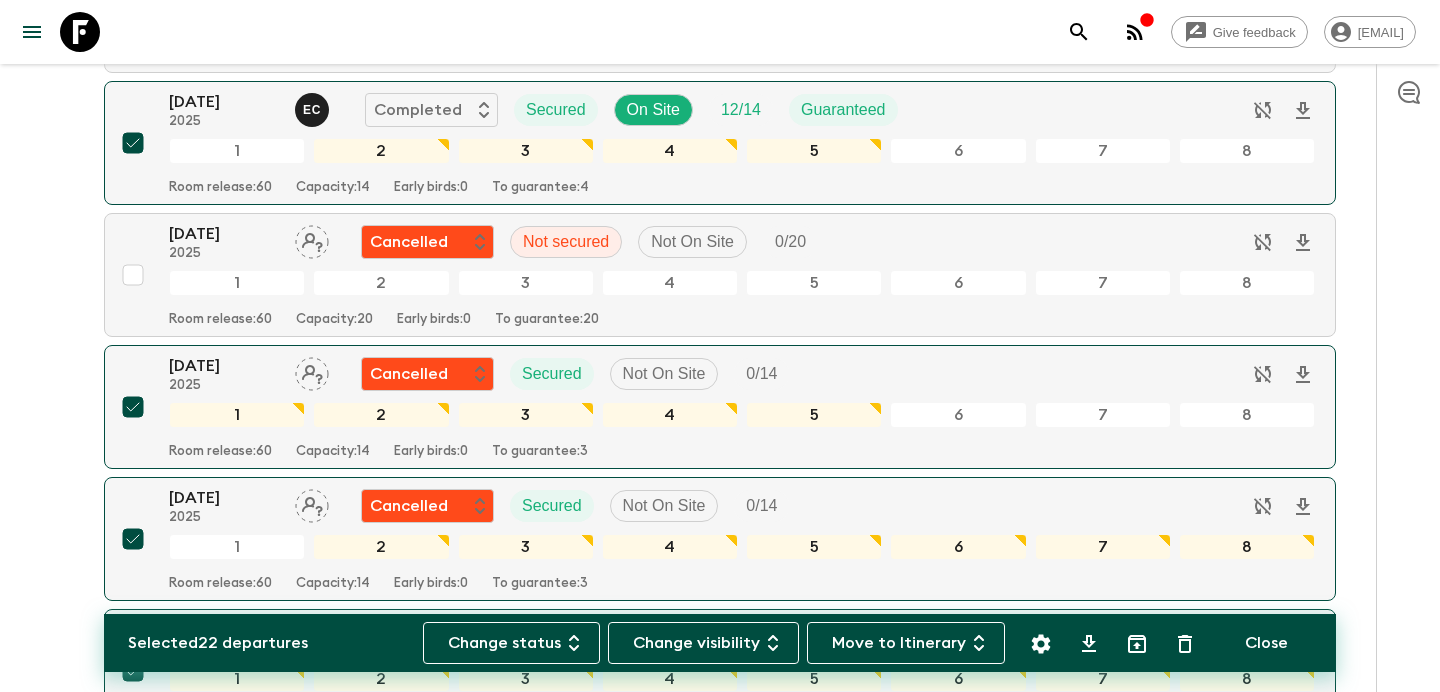 scroll, scrollTop: 1266, scrollLeft: 0, axis: vertical 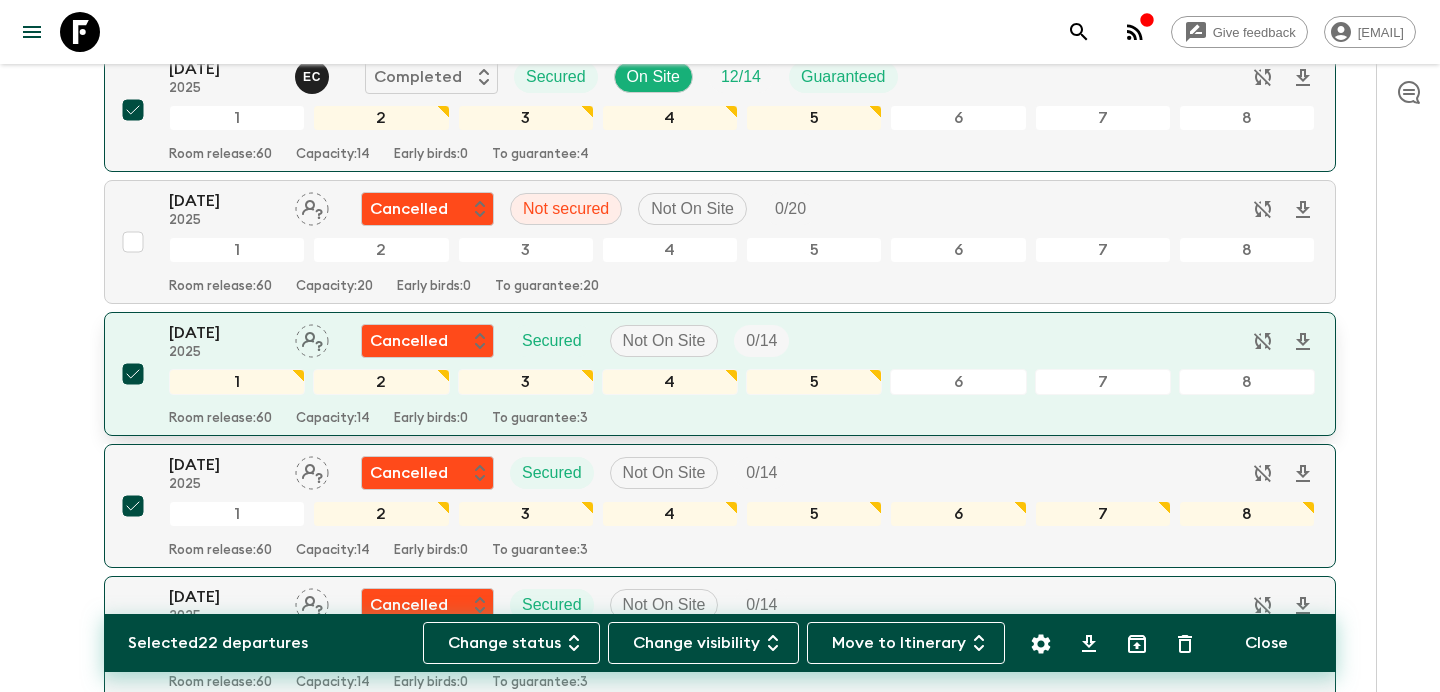 click at bounding box center (133, 374) 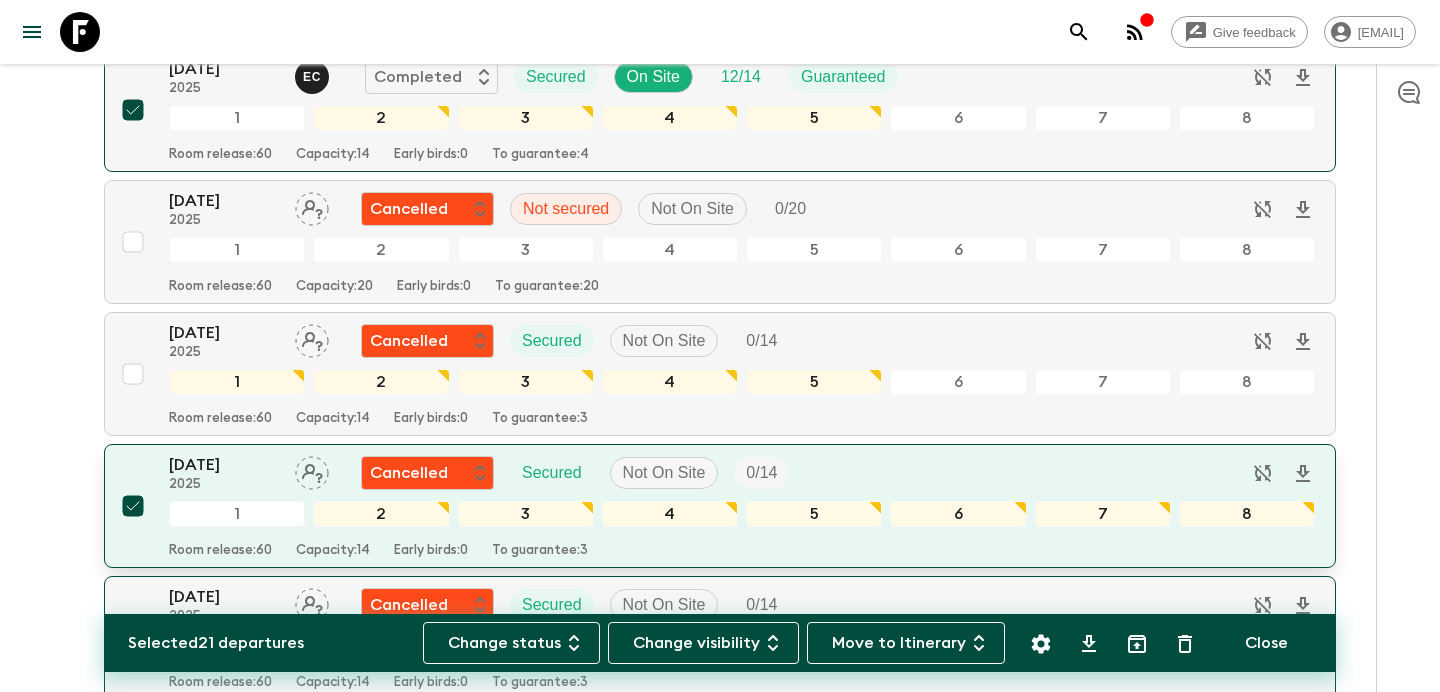 click at bounding box center [133, 506] 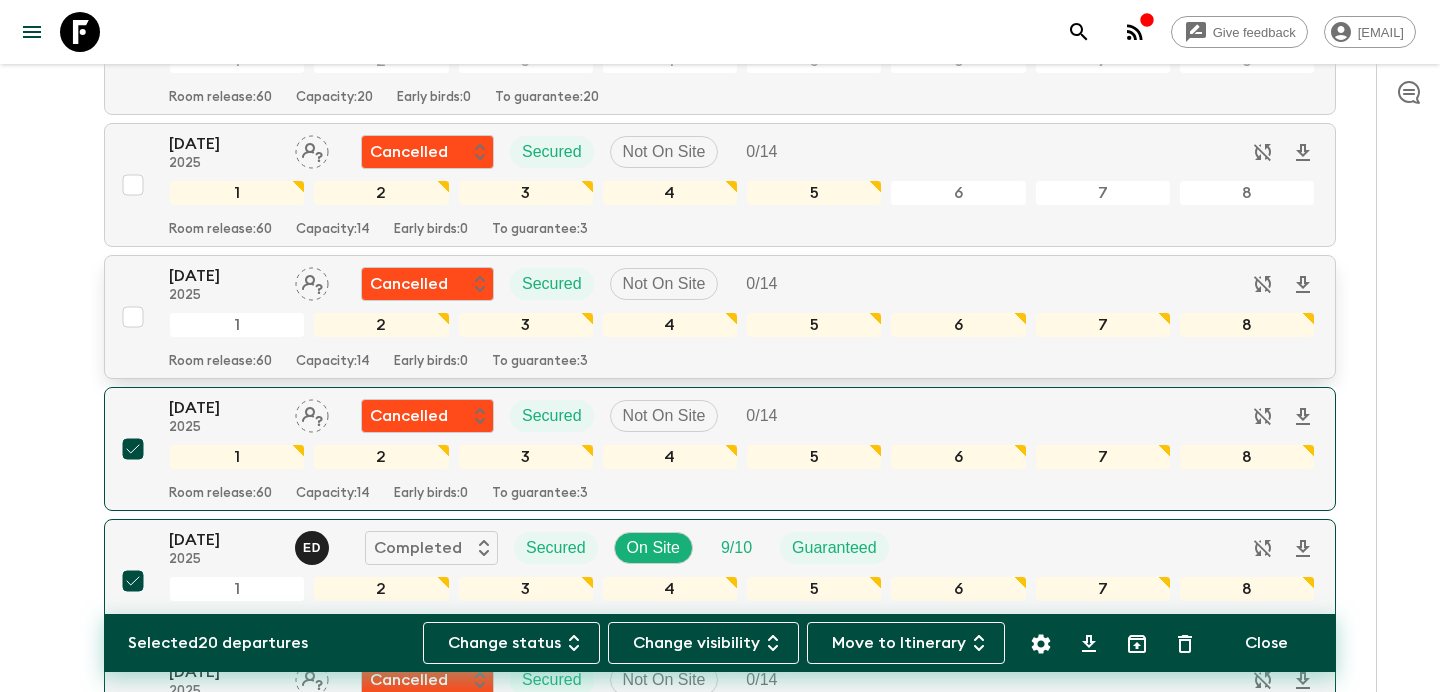 scroll, scrollTop: 1459, scrollLeft: 0, axis: vertical 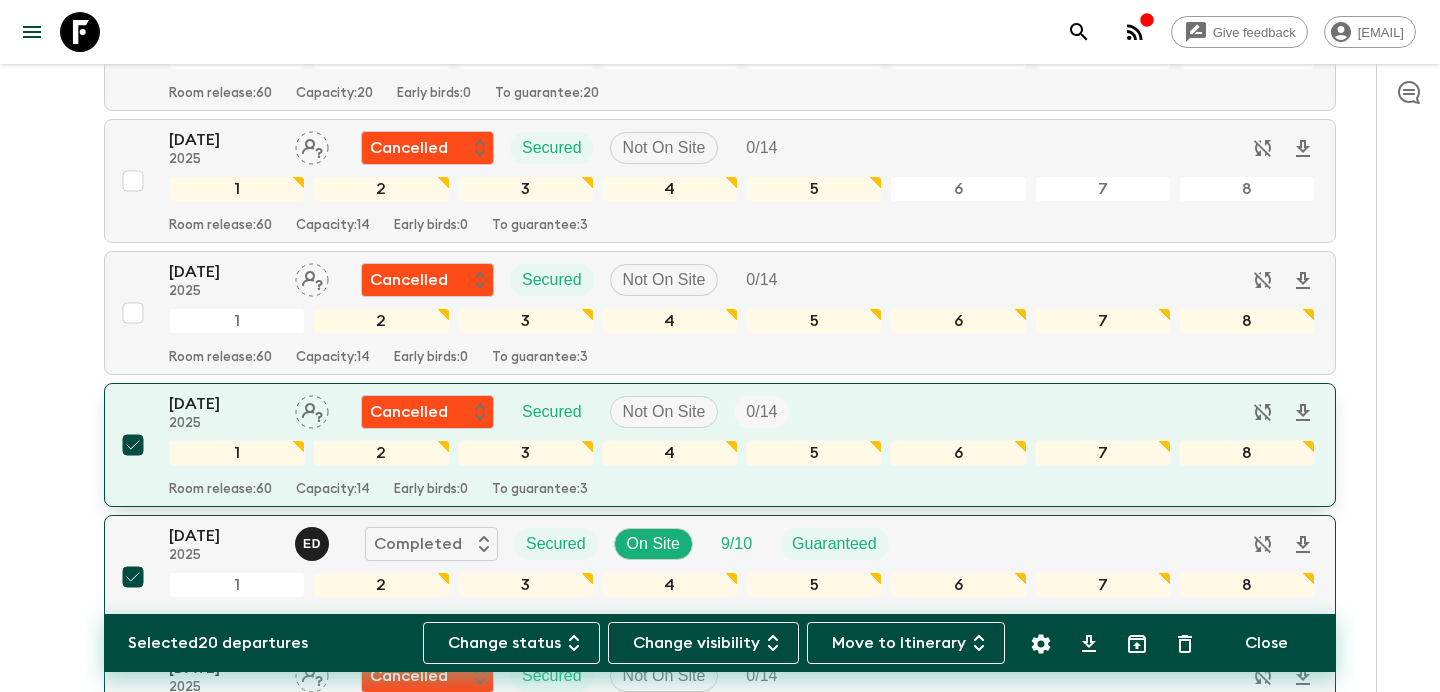 click at bounding box center (133, 445) 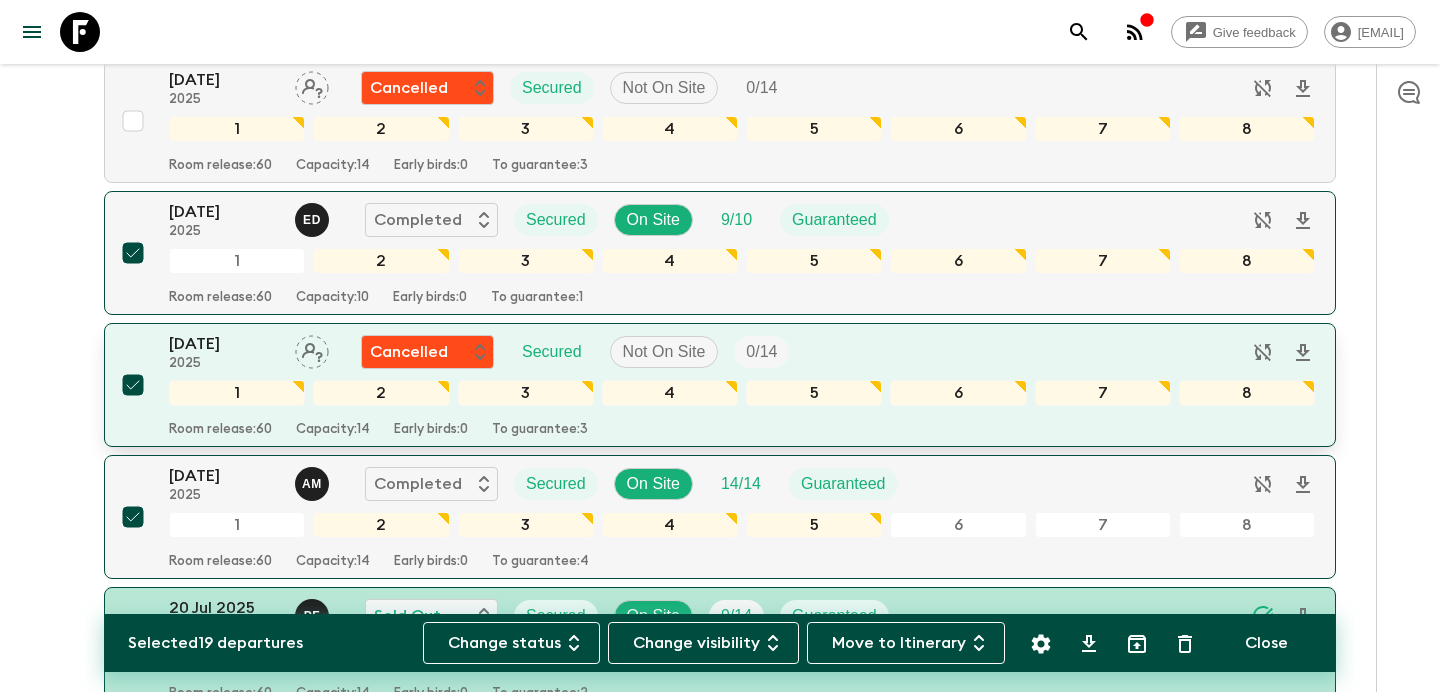 scroll, scrollTop: 1793, scrollLeft: 0, axis: vertical 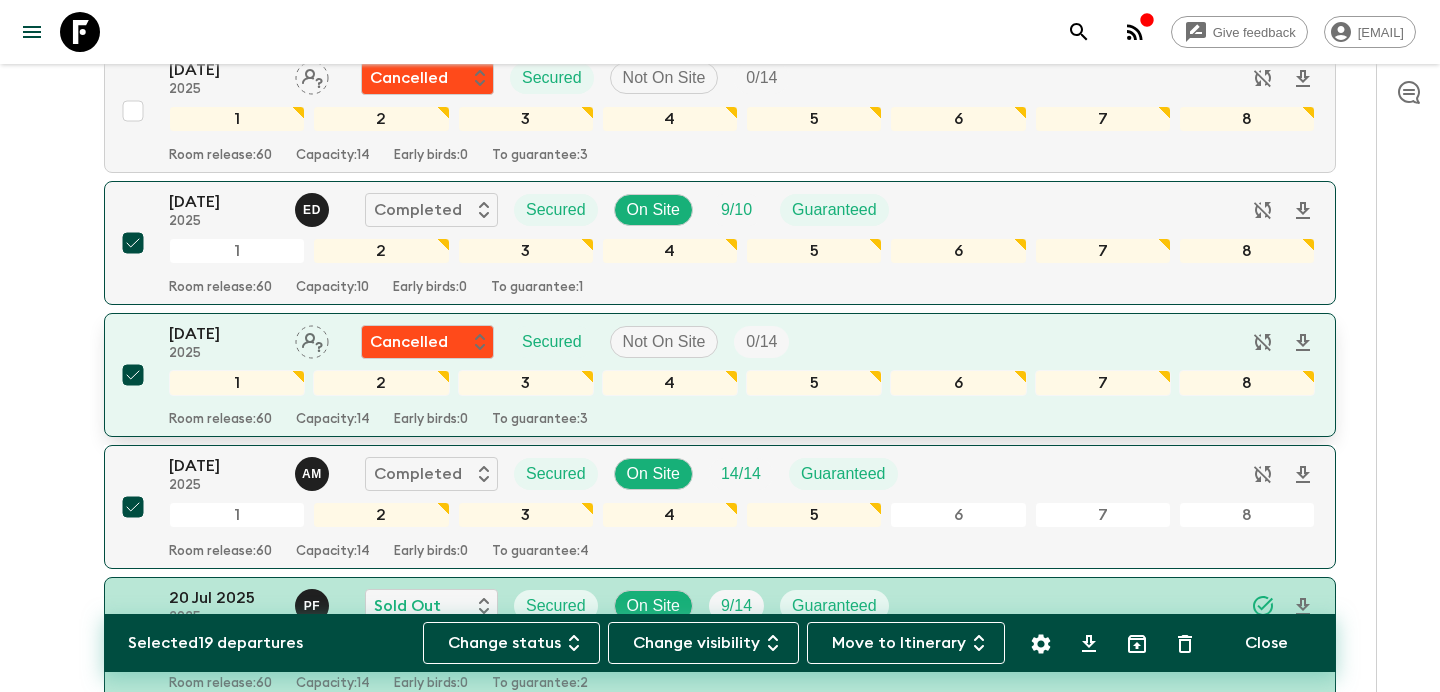 click at bounding box center (133, 375) 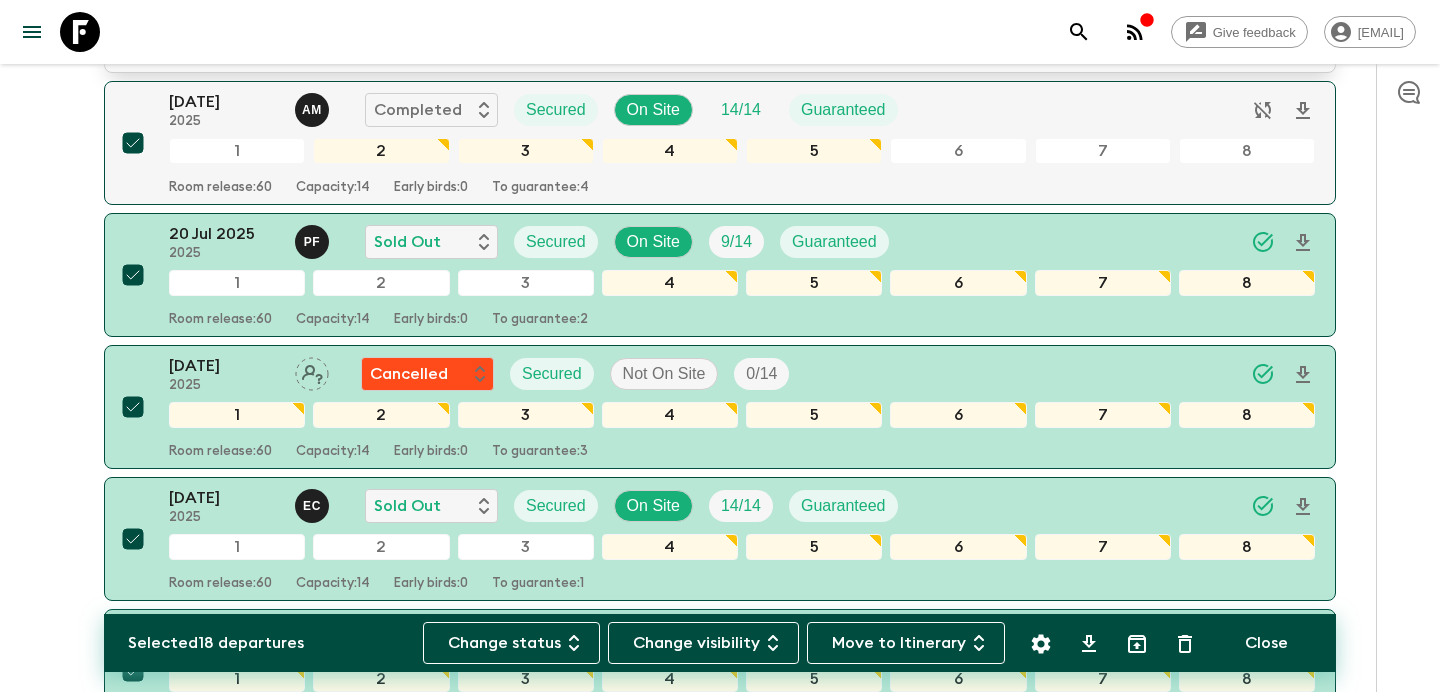 scroll, scrollTop: 2176, scrollLeft: 0, axis: vertical 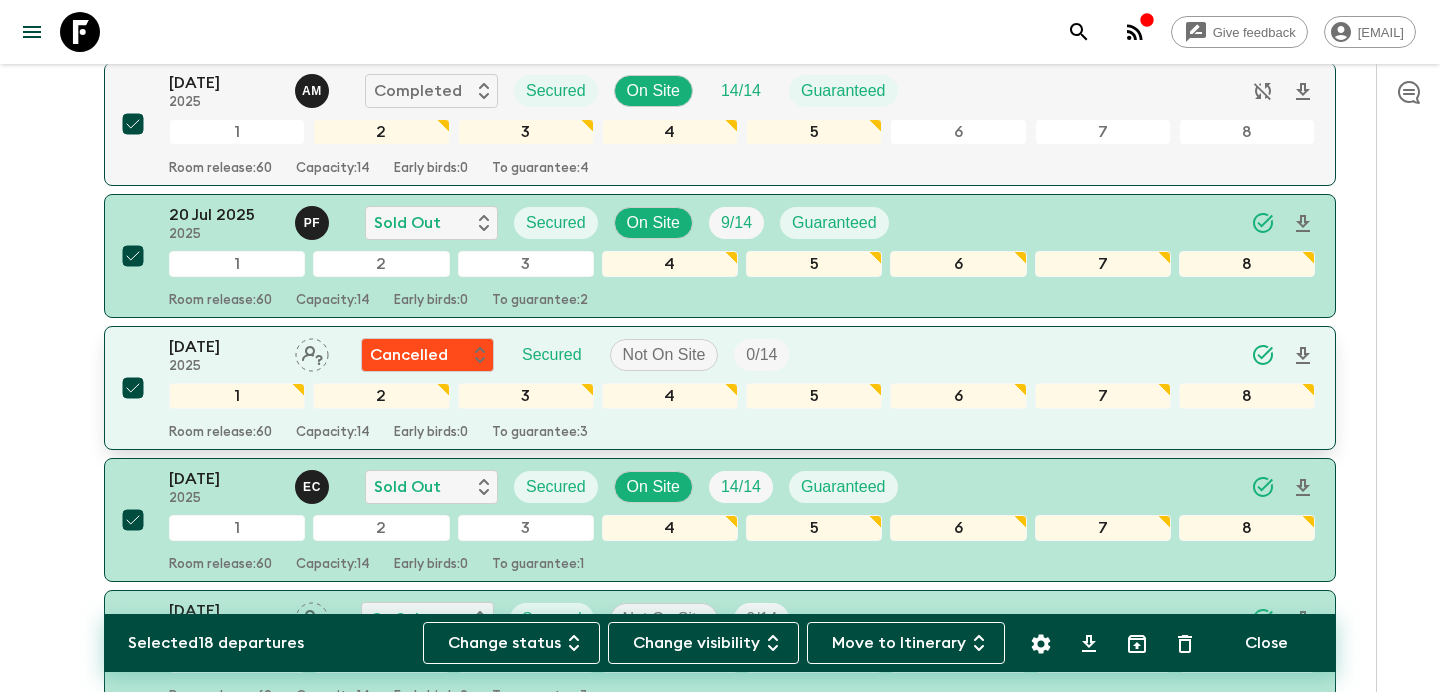 click at bounding box center (133, 388) 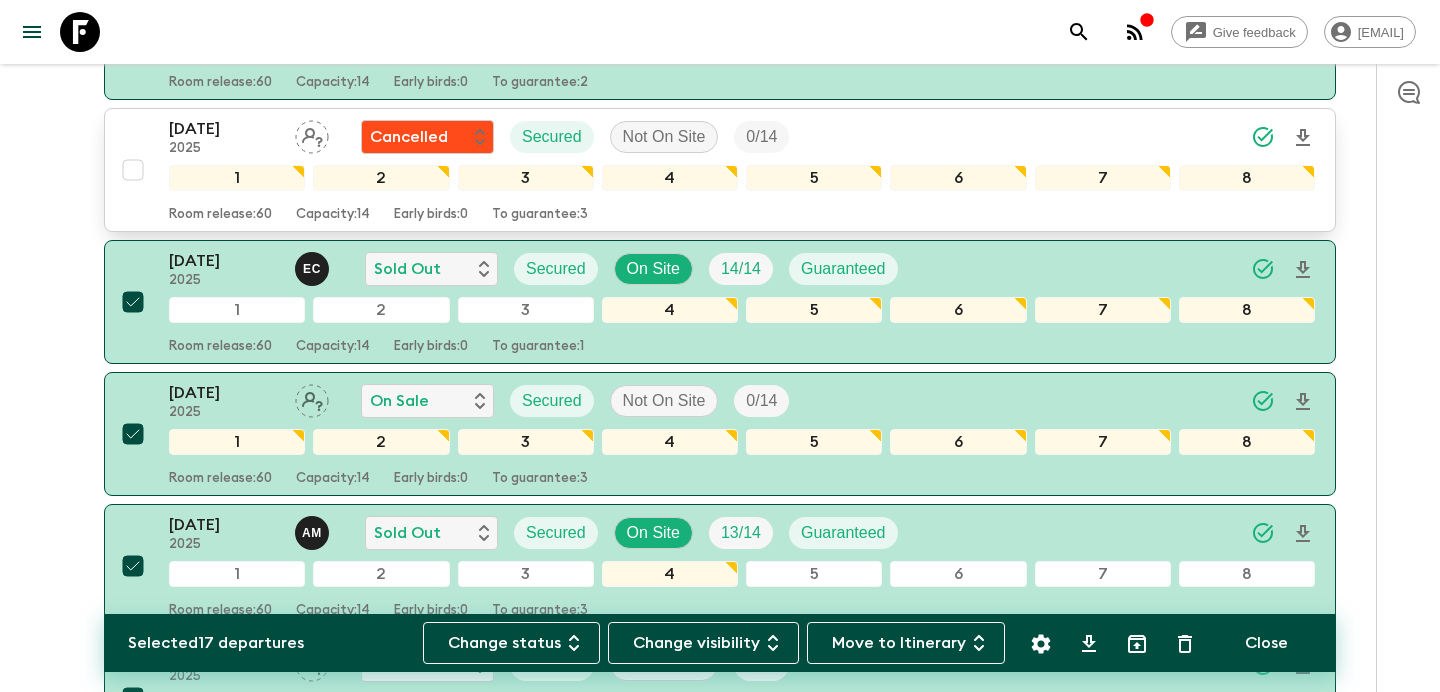 scroll, scrollTop: 2401, scrollLeft: 0, axis: vertical 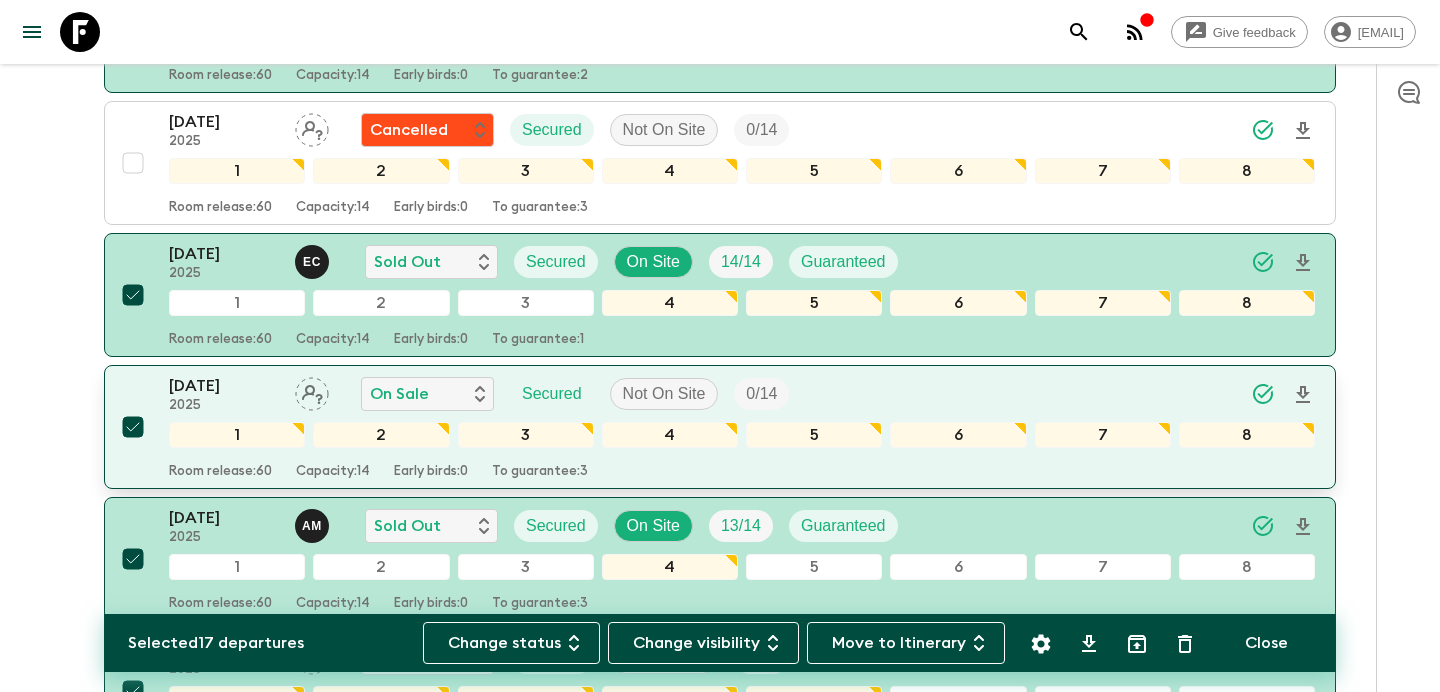 click at bounding box center [133, 427] 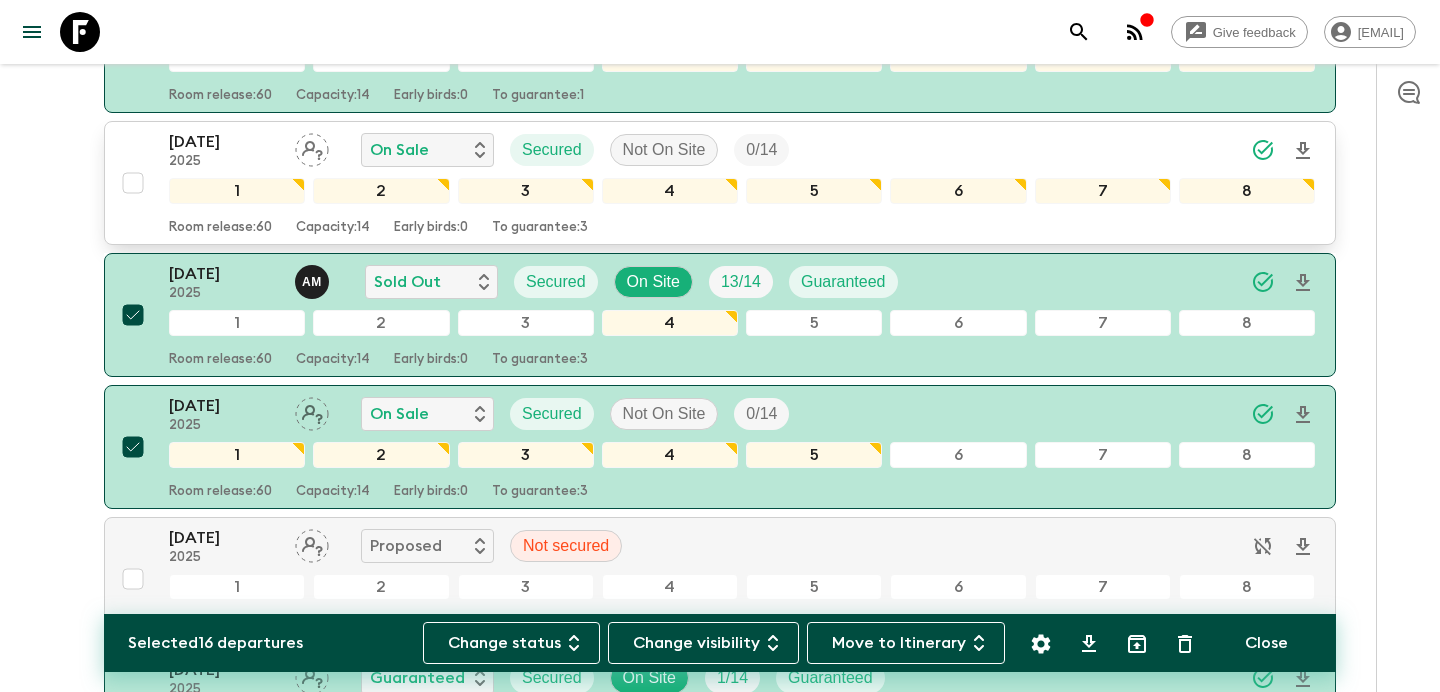 scroll, scrollTop: 2646, scrollLeft: 0, axis: vertical 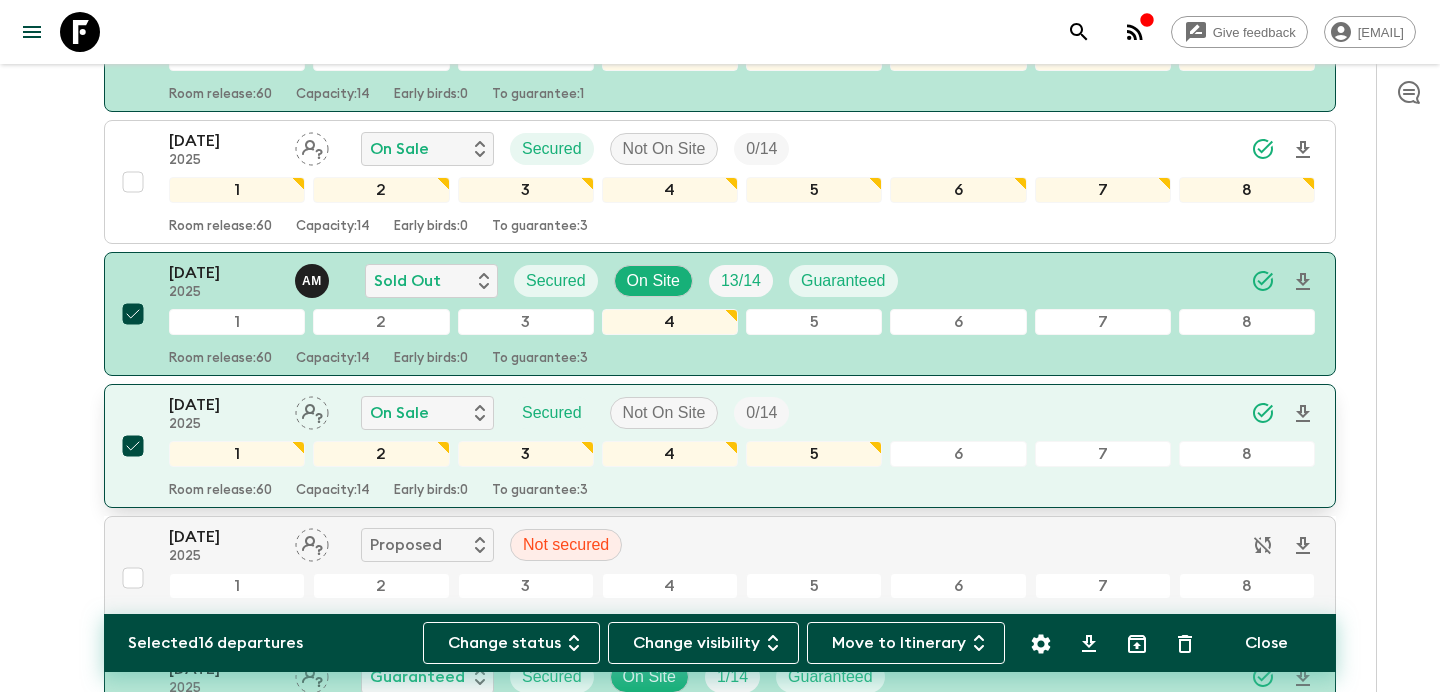 click at bounding box center [133, 446] 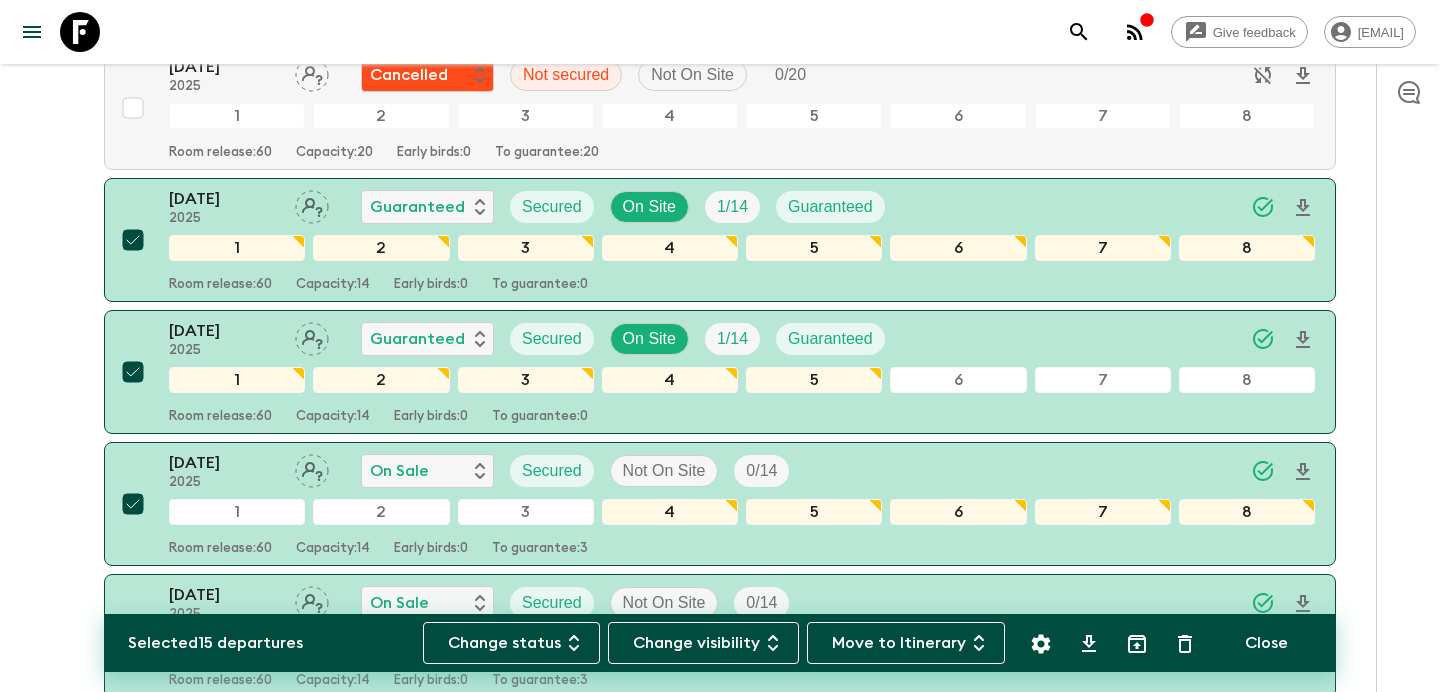 scroll, scrollTop: 3445, scrollLeft: 0, axis: vertical 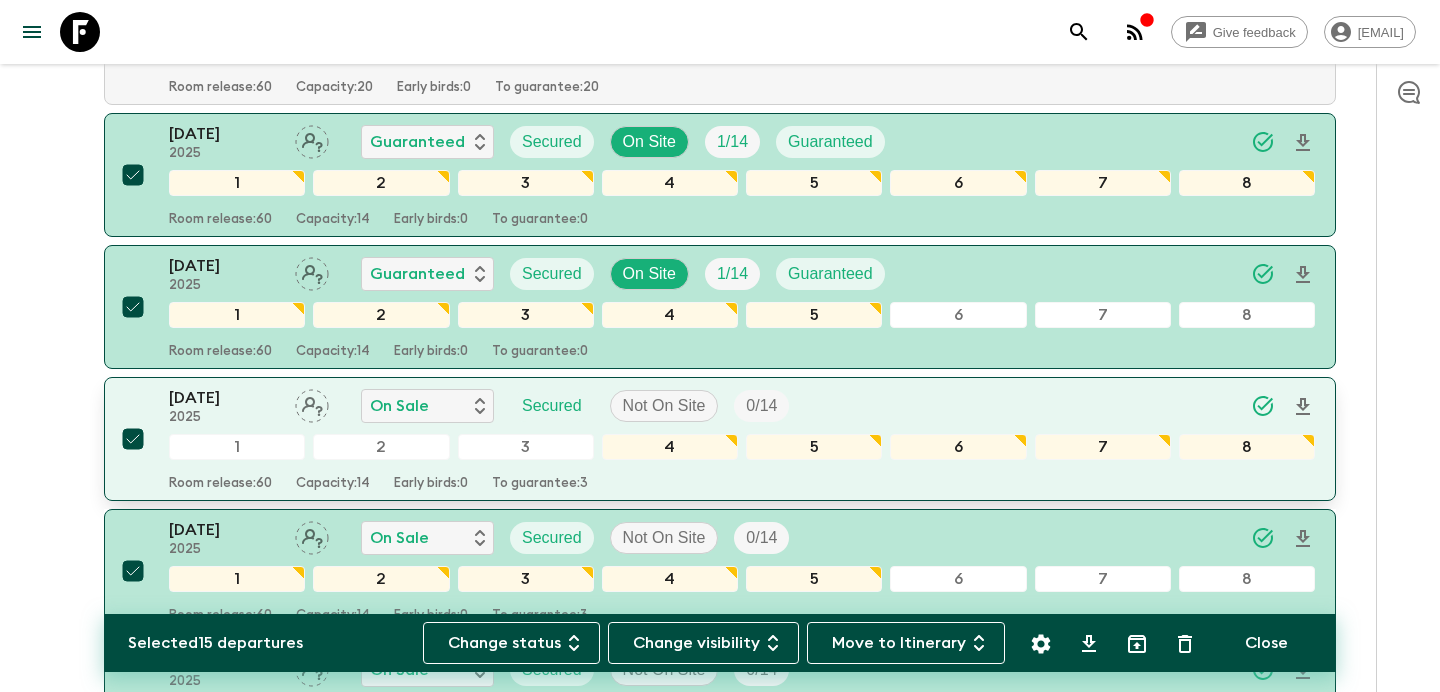 click at bounding box center (133, 439) 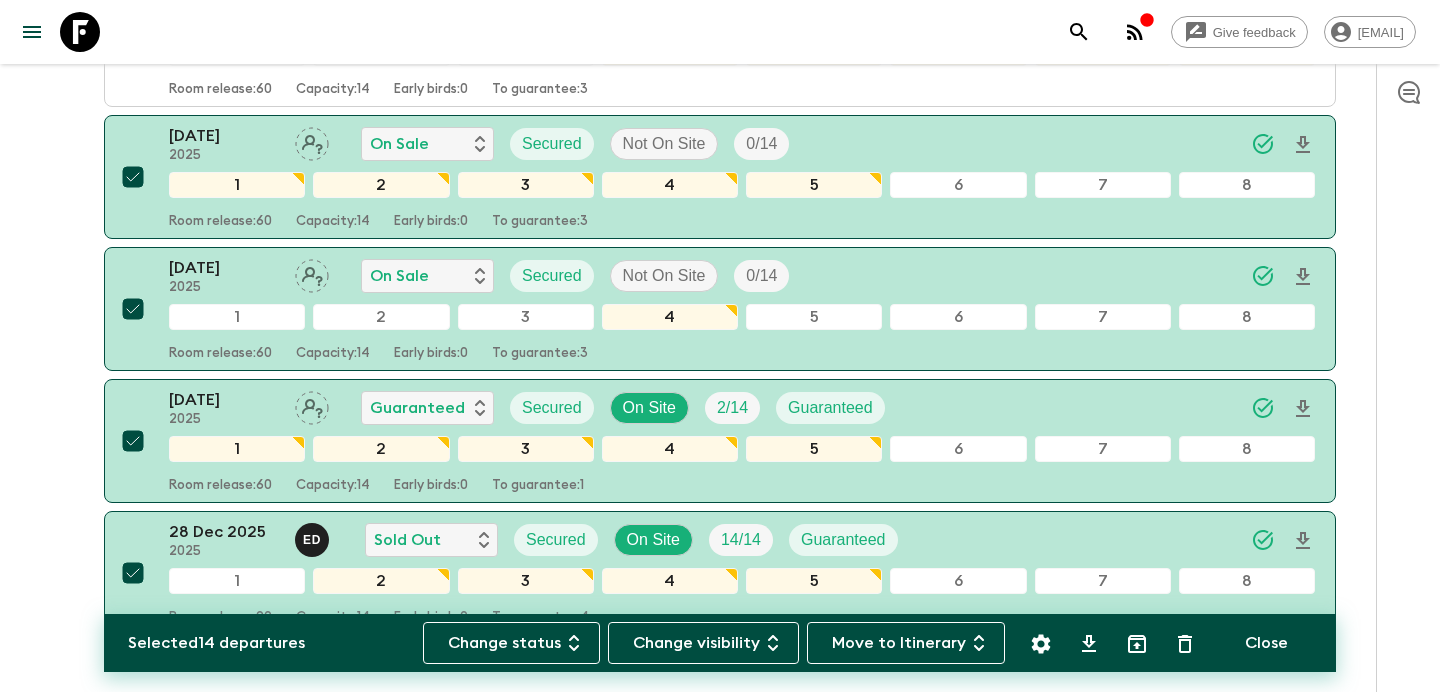 scroll, scrollTop: 3844, scrollLeft: 0, axis: vertical 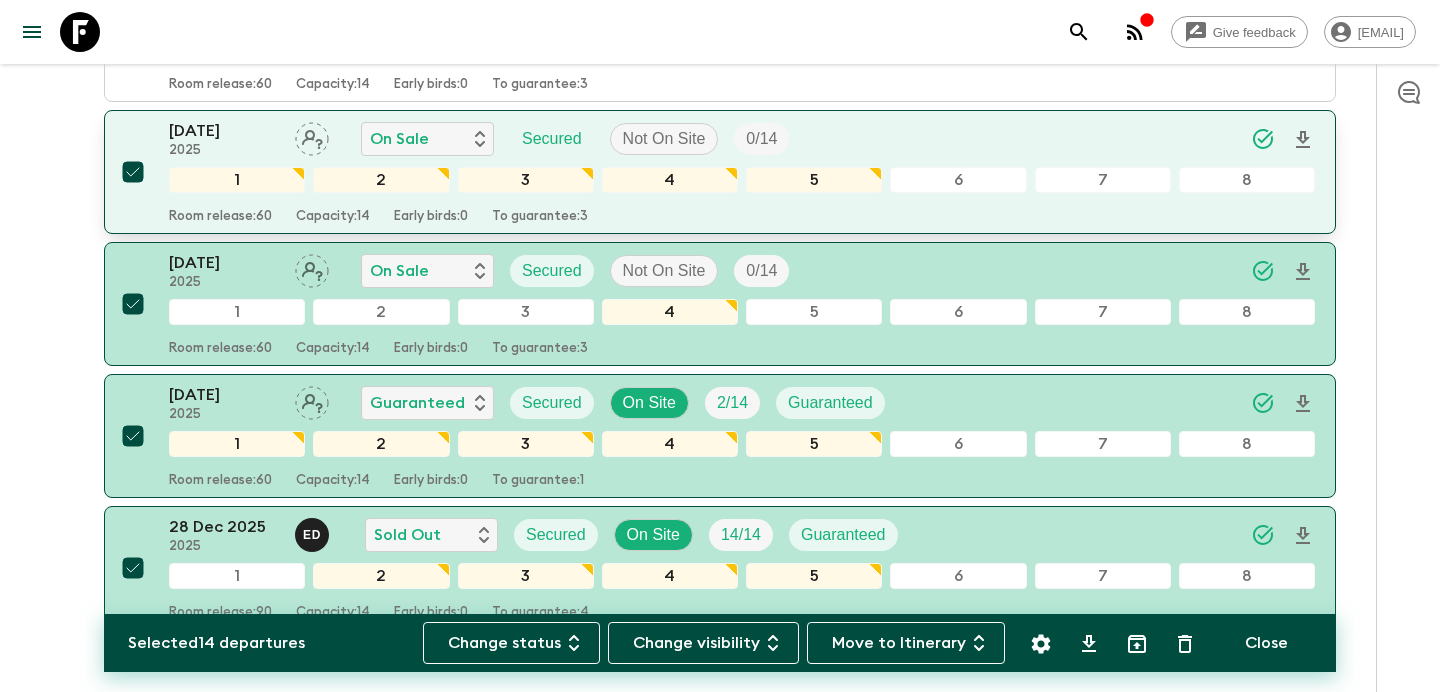 click at bounding box center [133, 172] 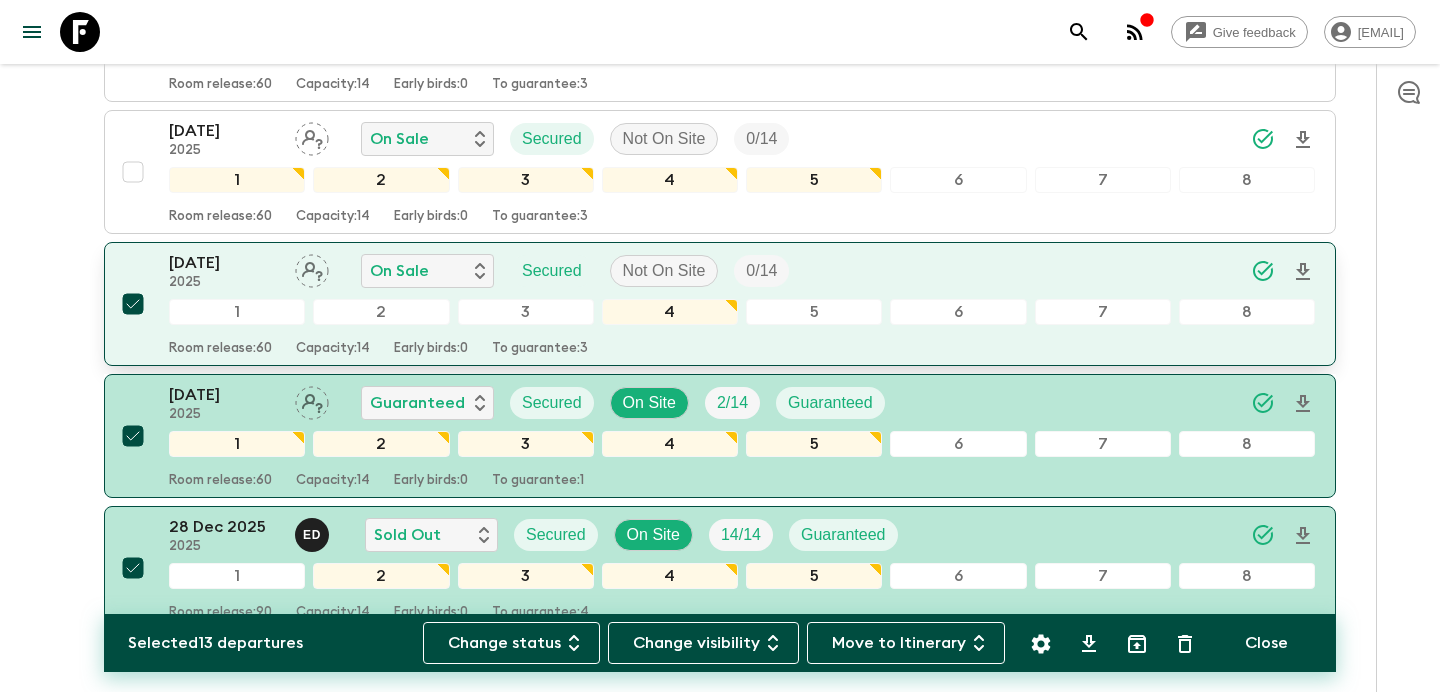 click at bounding box center [133, 304] 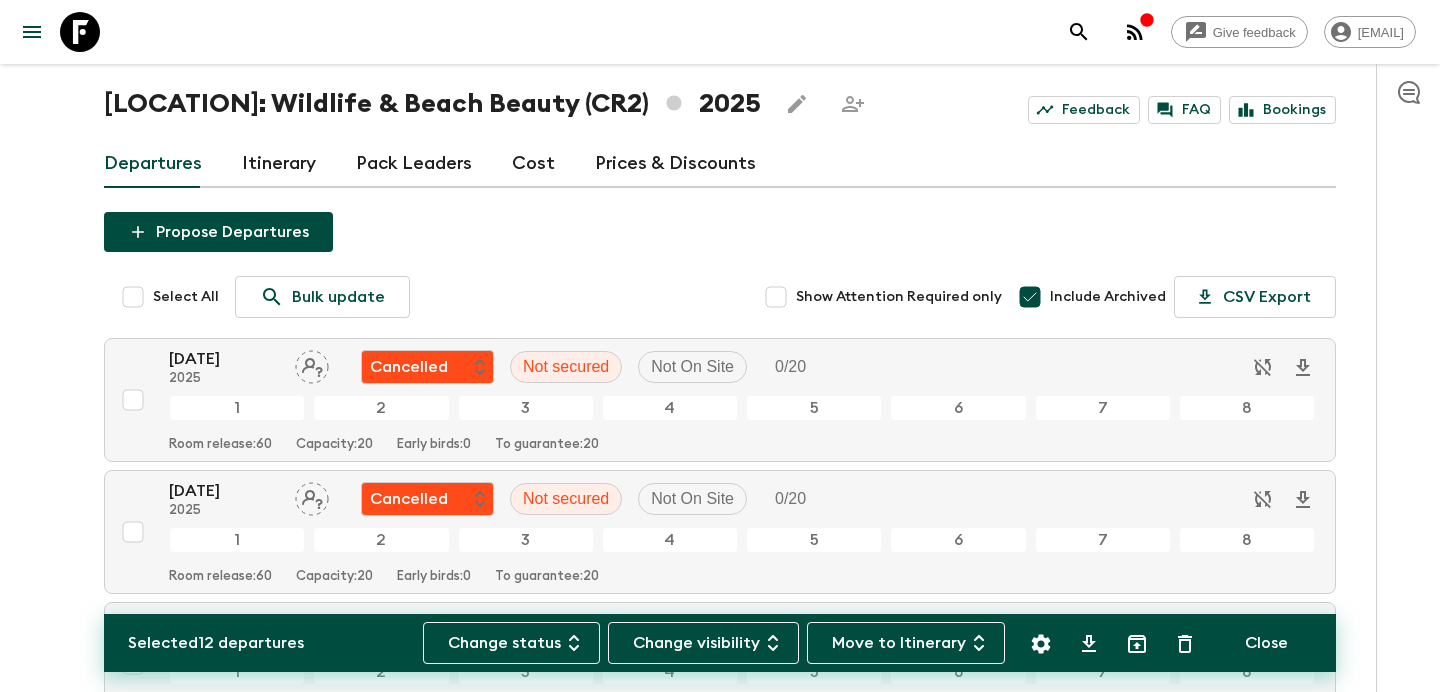 scroll, scrollTop: 0, scrollLeft: 0, axis: both 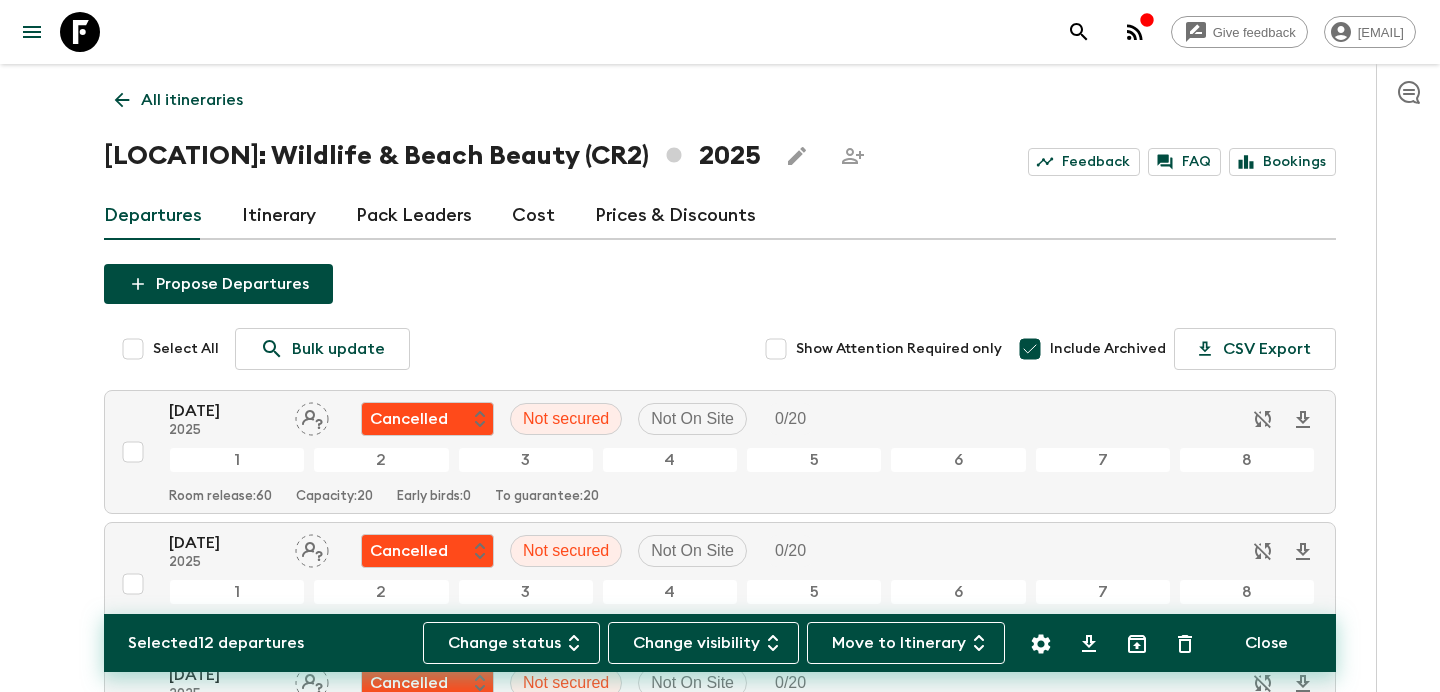 click on "Include Archived" at bounding box center [1030, 349] 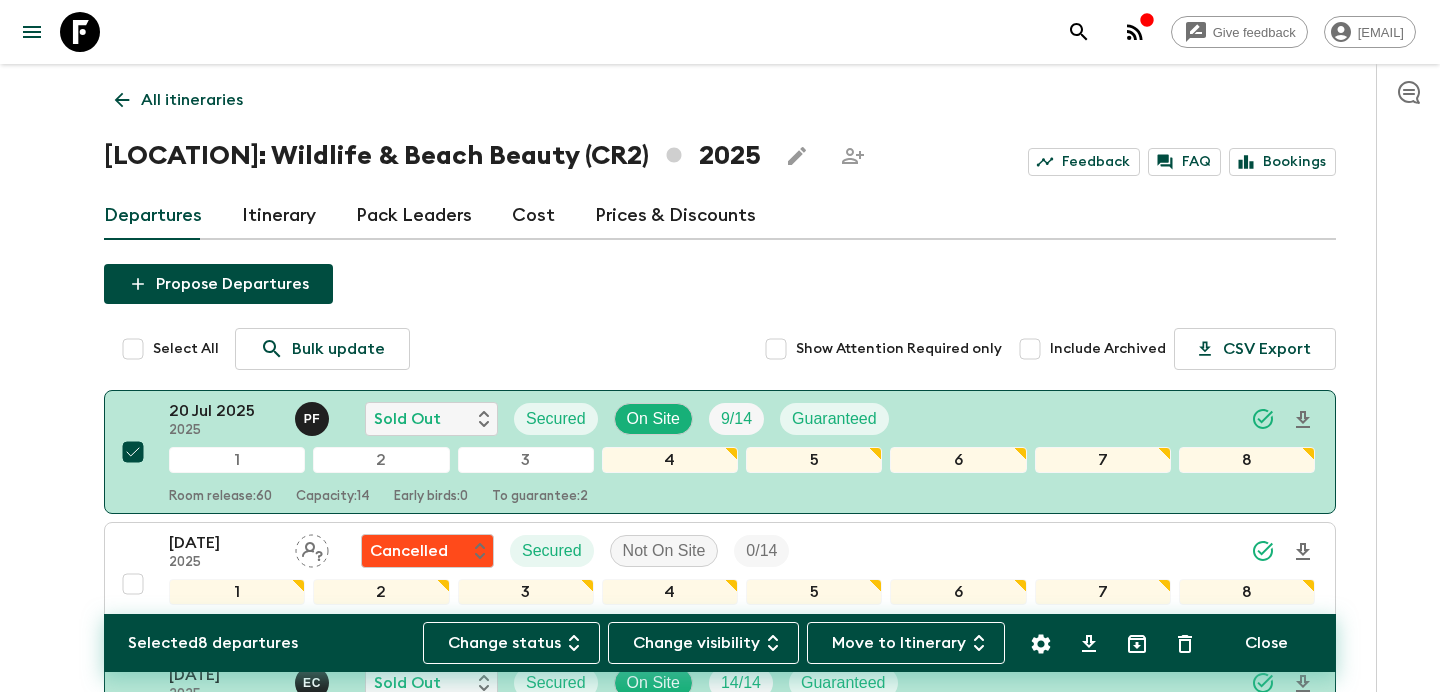 click on "Include Archived" at bounding box center [1030, 349] 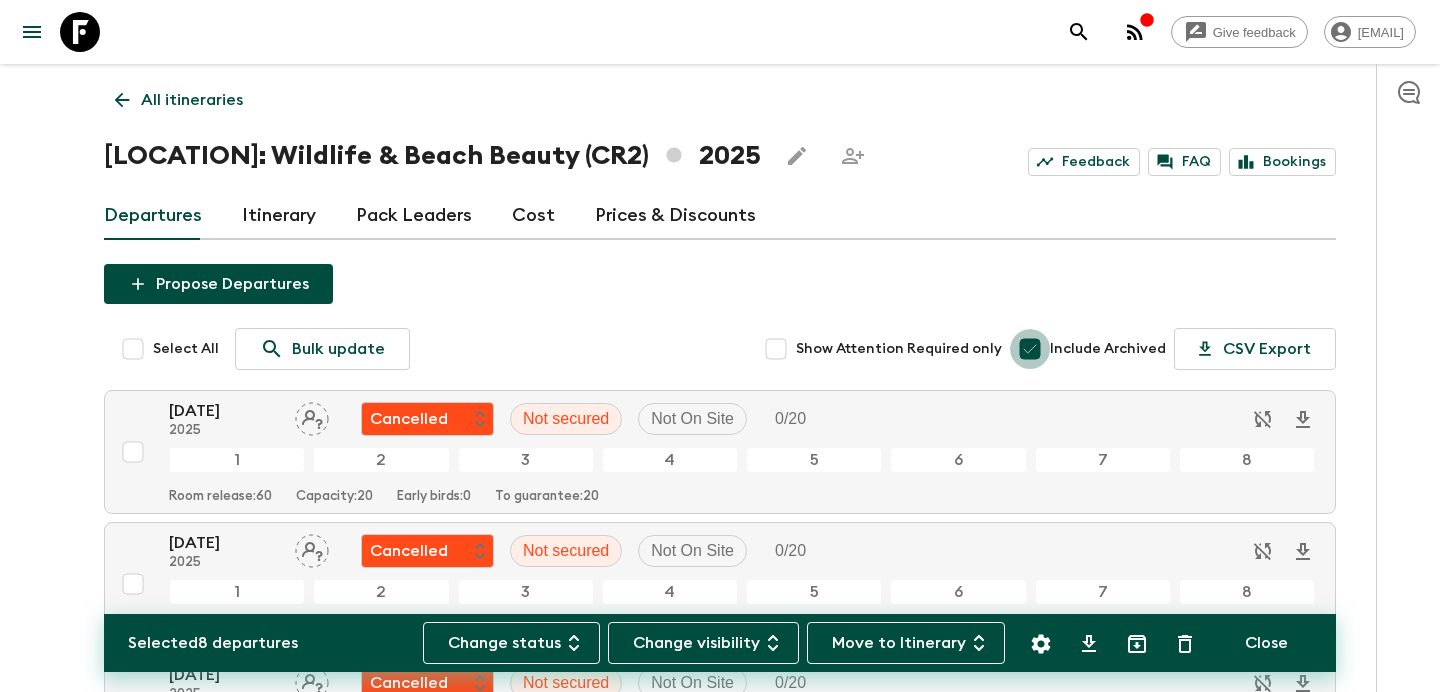 click on "Include Archived" at bounding box center [1030, 349] 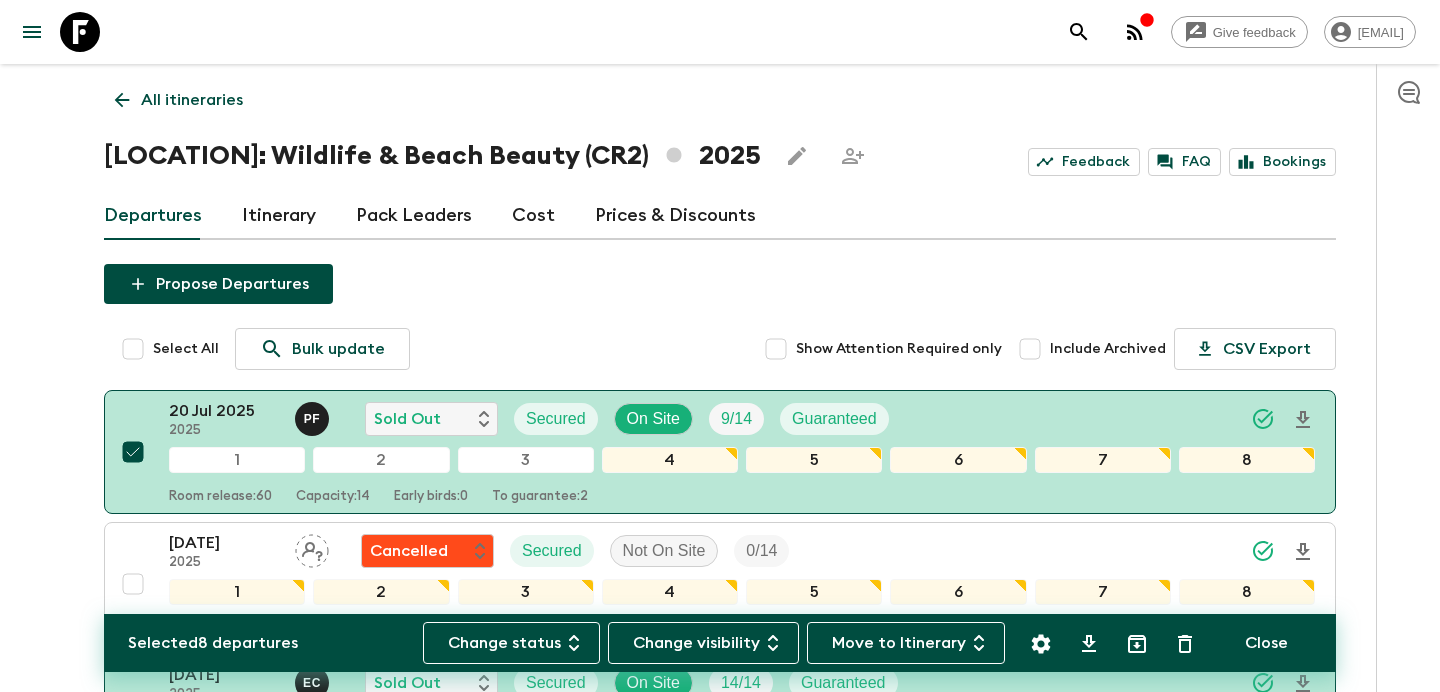 click on "Select All" at bounding box center [133, 349] 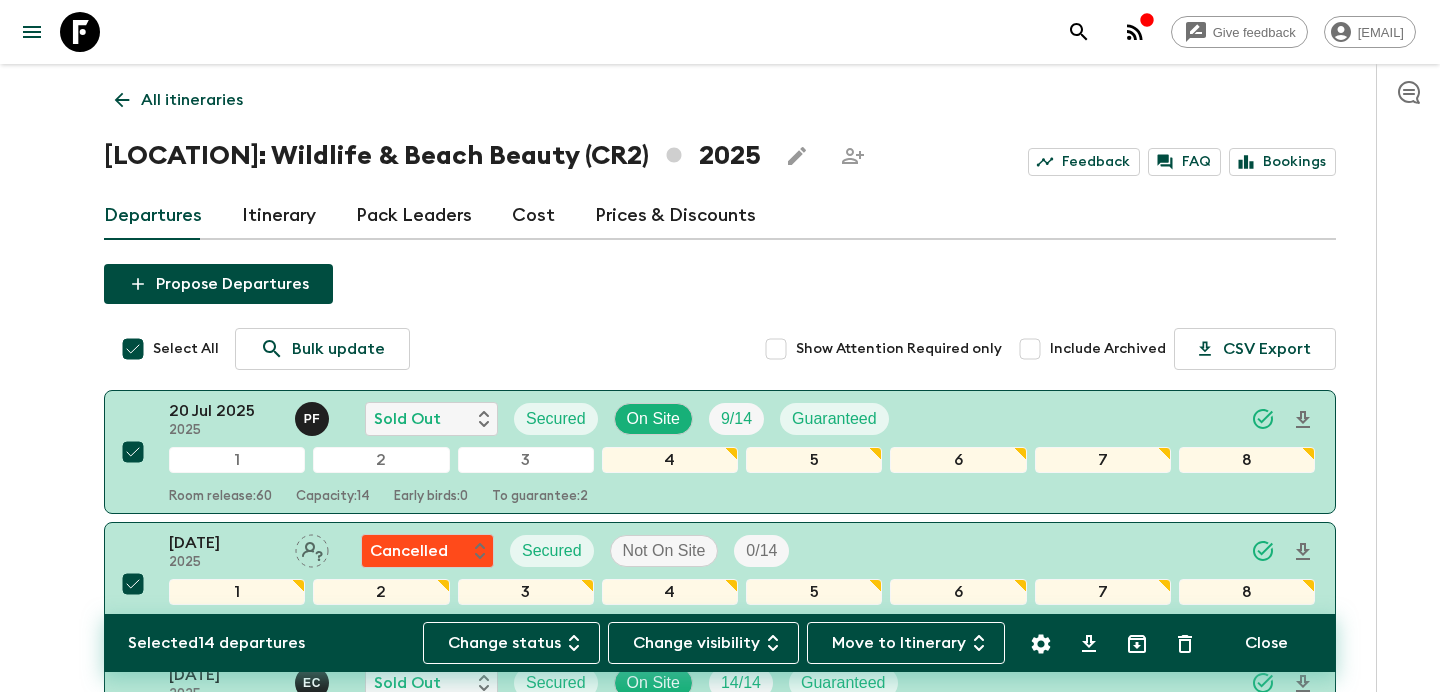 click on "Select All" at bounding box center (133, 349) 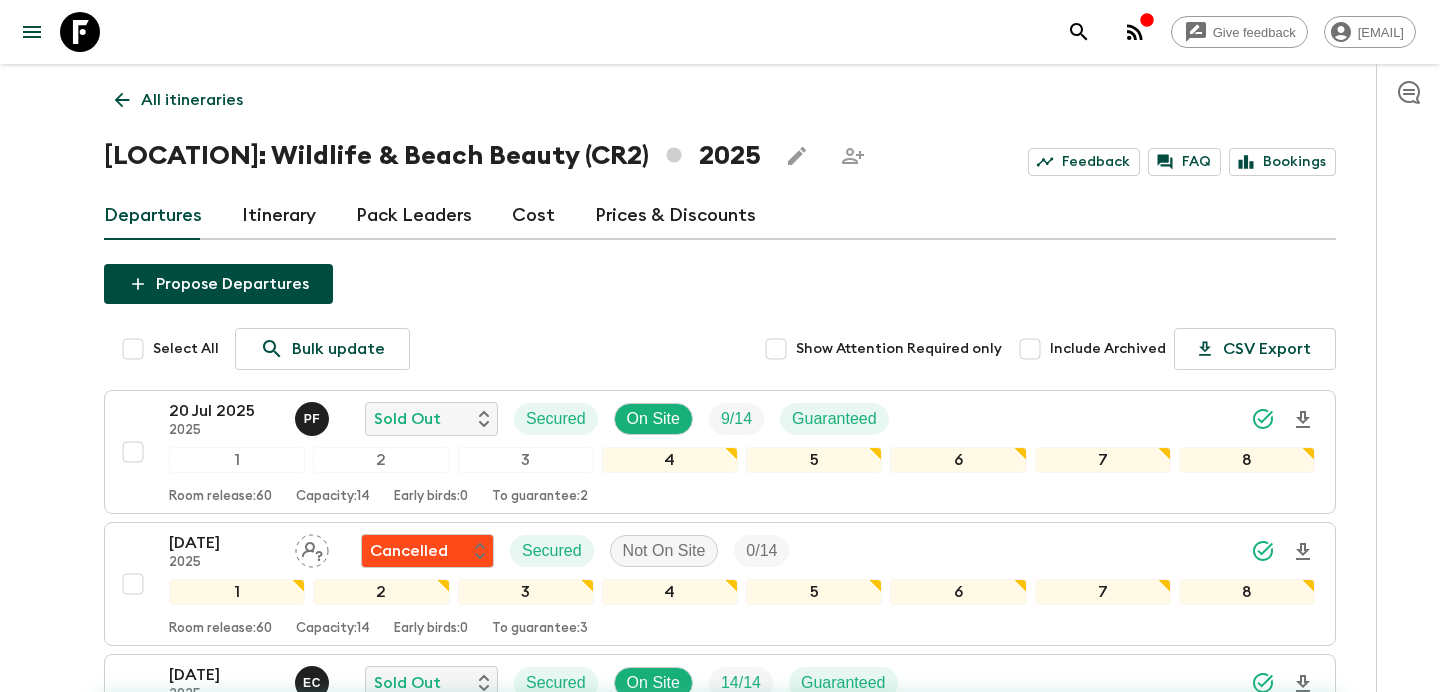 checkbox on "false" 